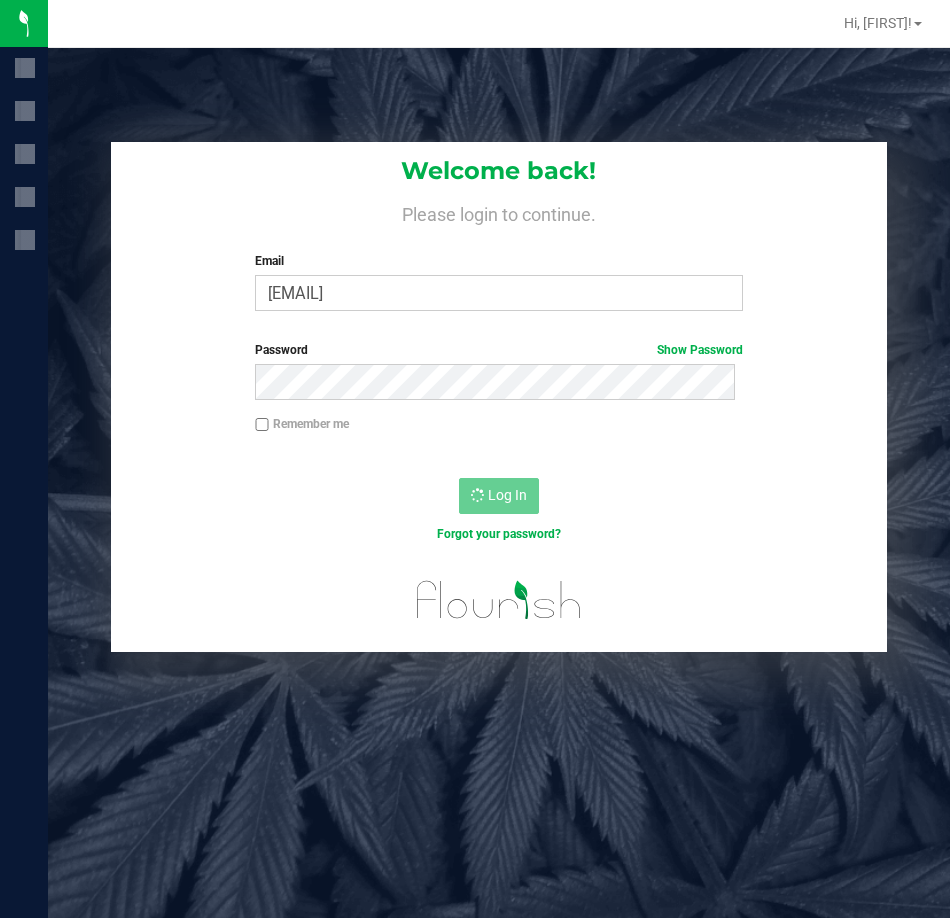 scroll, scrollTop: 0, scrollLeft: 0, axis: both 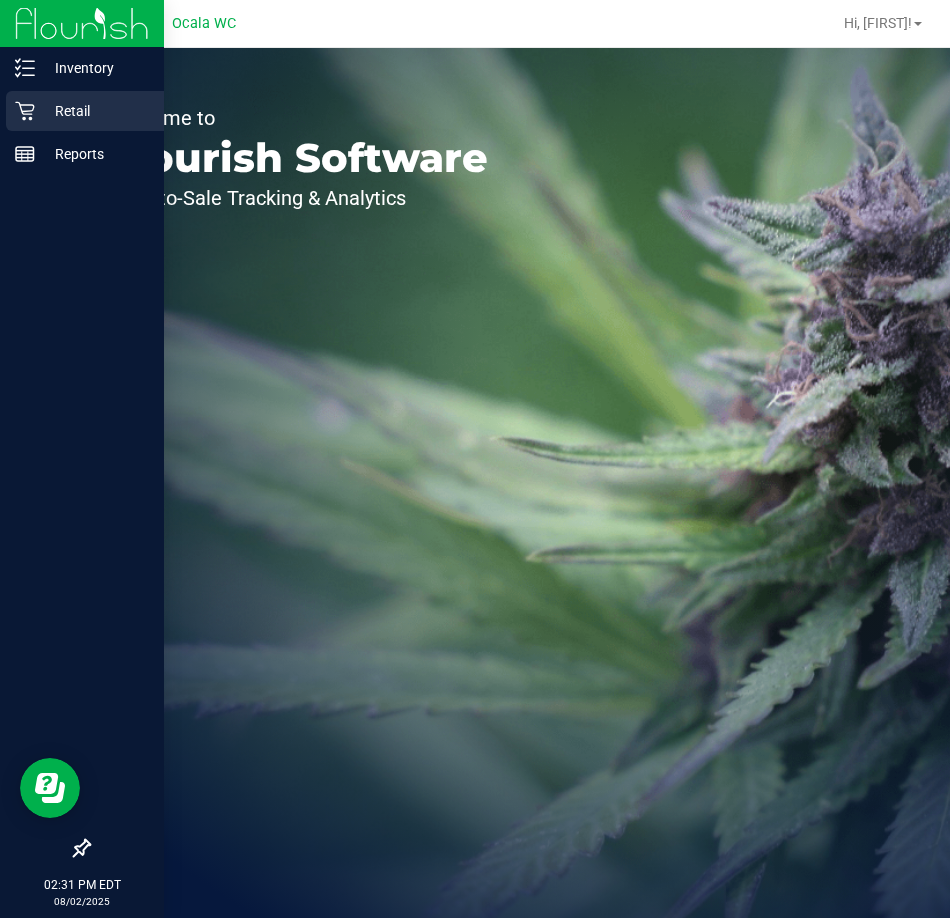 click on "Retail" at bounding box center (85, 111) 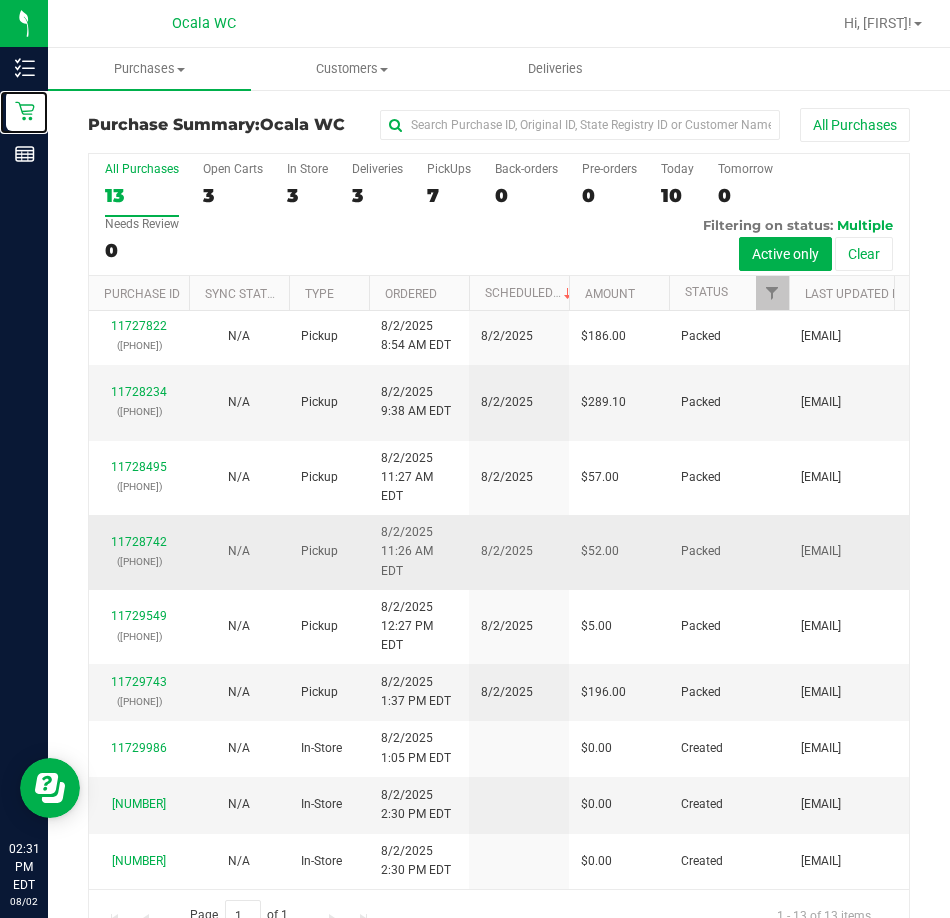 scroll, scrollTop: 348, scrollLeft: 0, axis: vertical 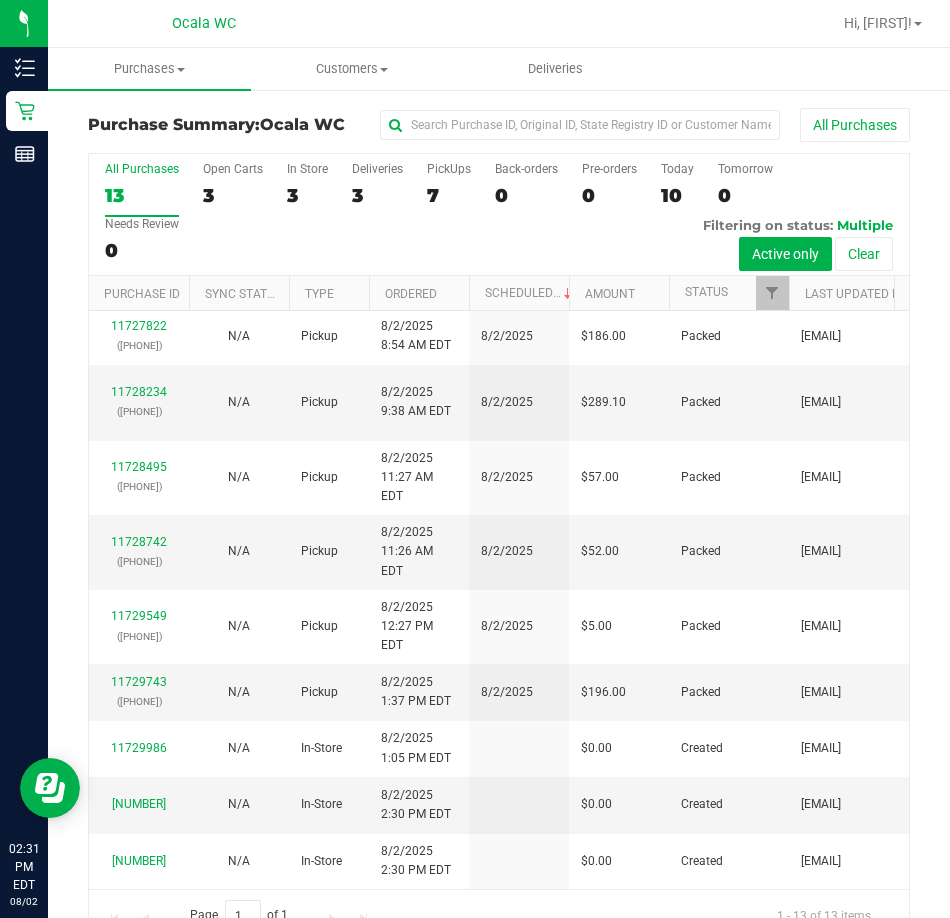 click on "All Purchases
13
Open Carts
3
In Store
3
Deliveries
3
PickUps
7
Back-orders
0
Pre-orders
0
Today
10
Tomorrow
0" at bounding box center (499, 215) 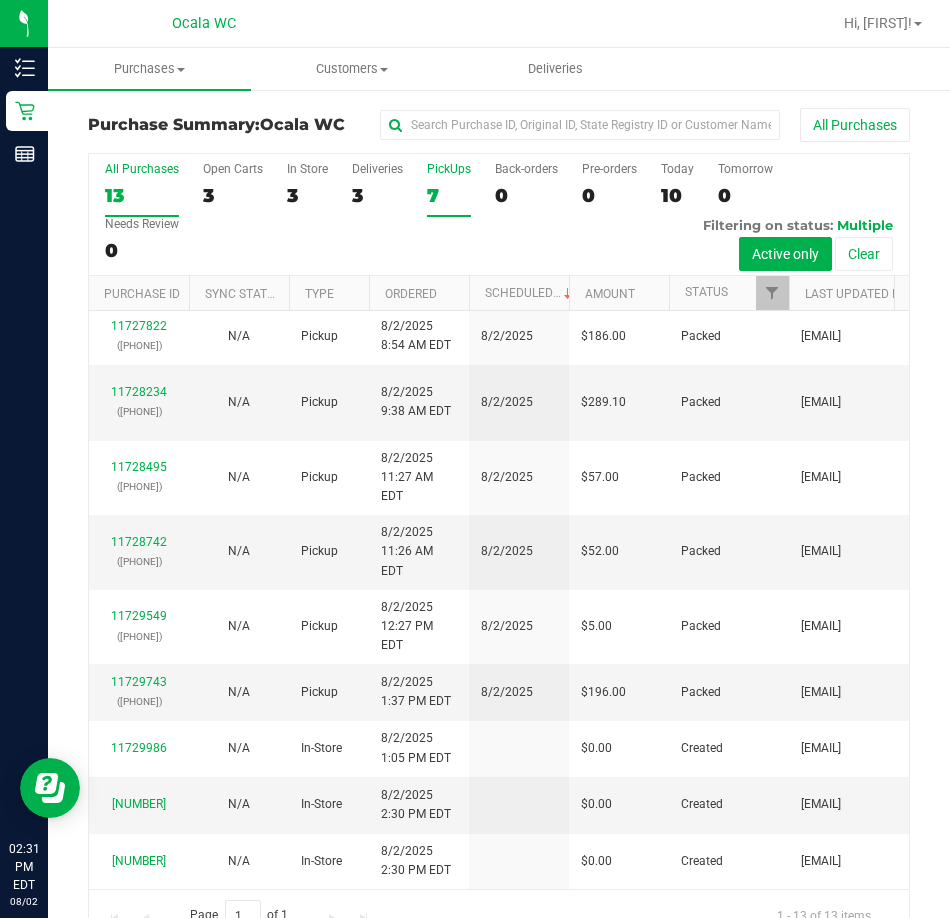 click on "PickUps
7" at bounding box center [449, 189] 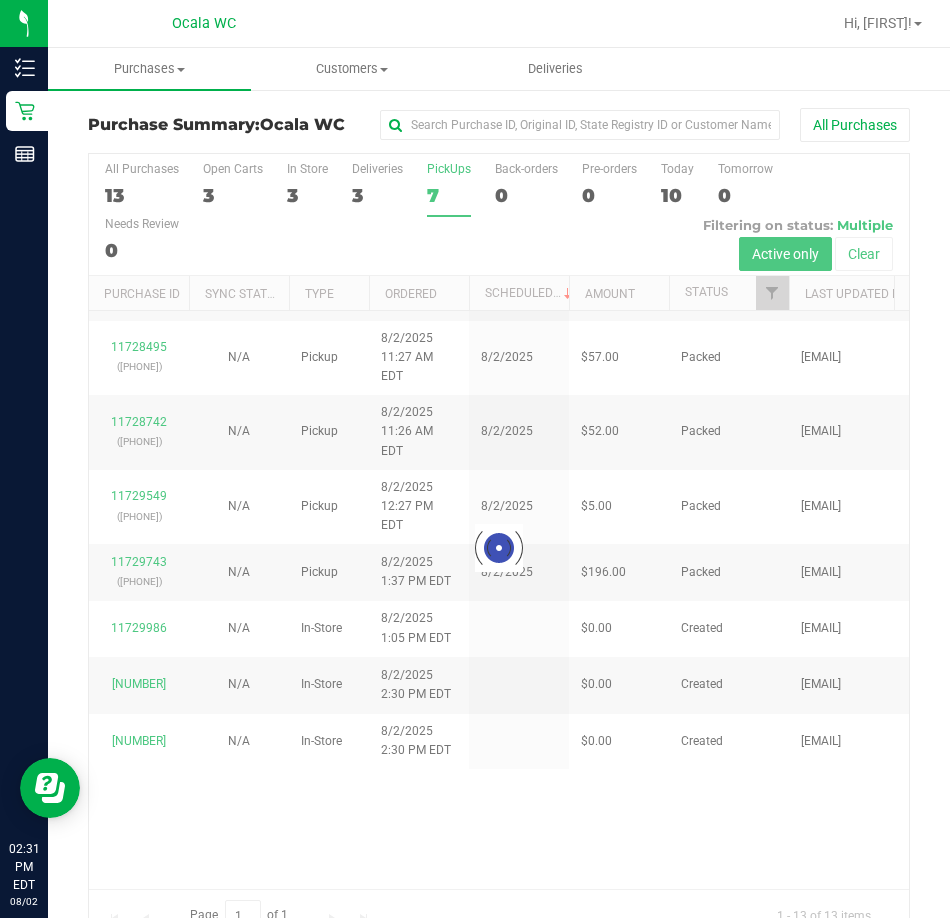 scroll, scrollTop: 0, scrollLeft: 0, axis: both 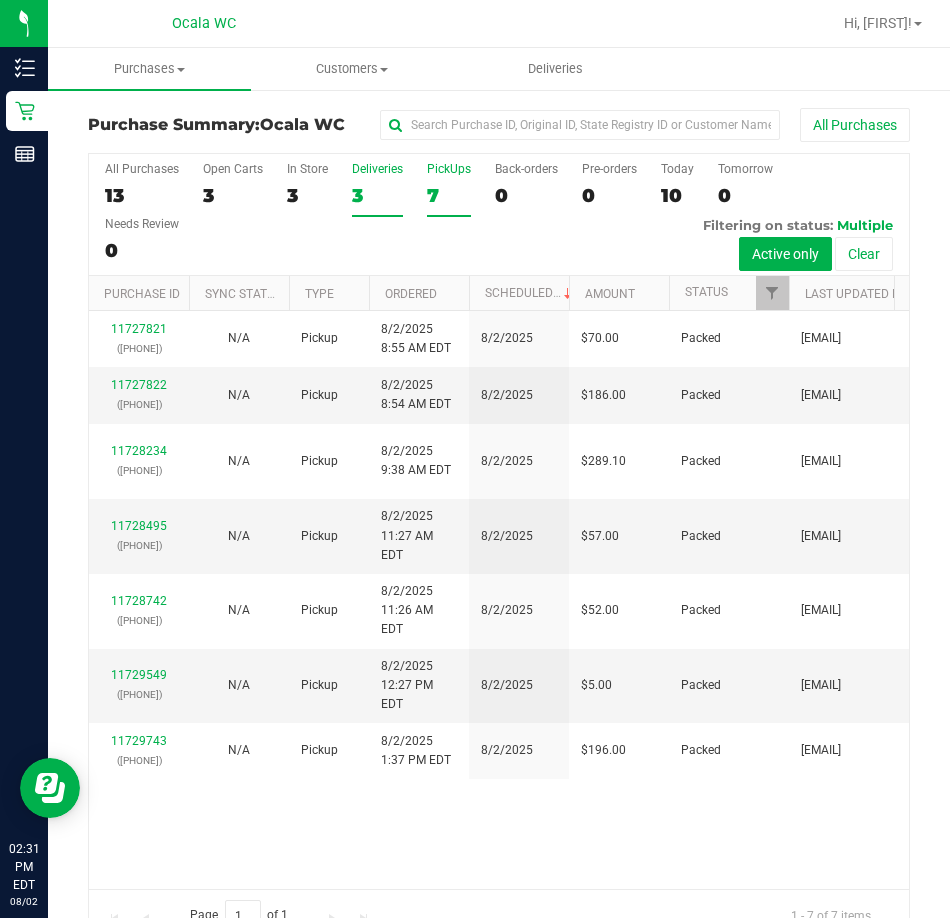 click on "Deliveries
3" at bounding box center (377, 189) 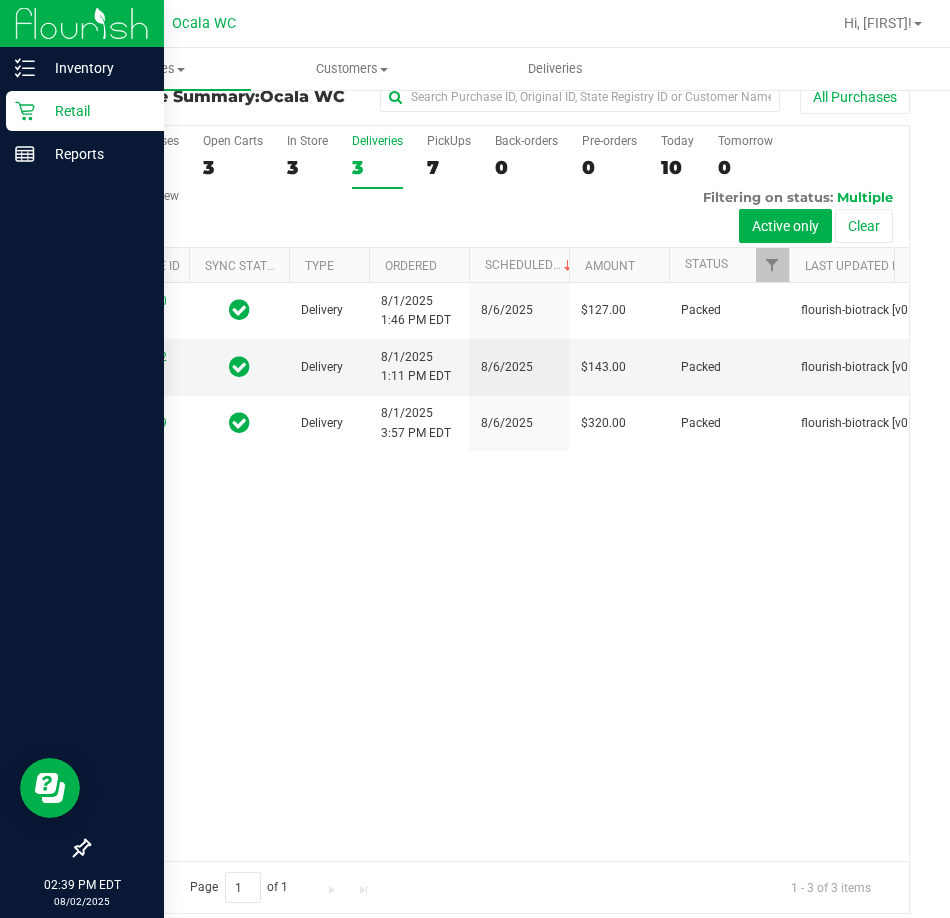 scroll, scrollTop: 44, scrollLeft: 0, axis: vertical 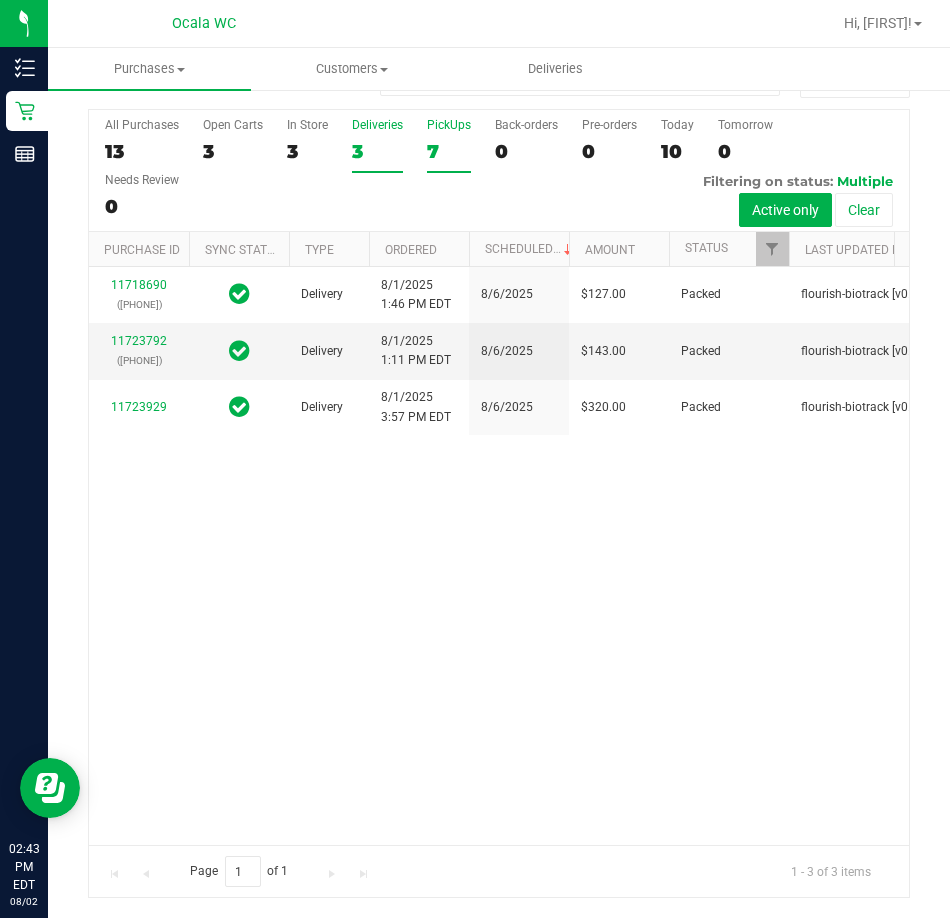 click on "7" at bounding box center [449, 151] 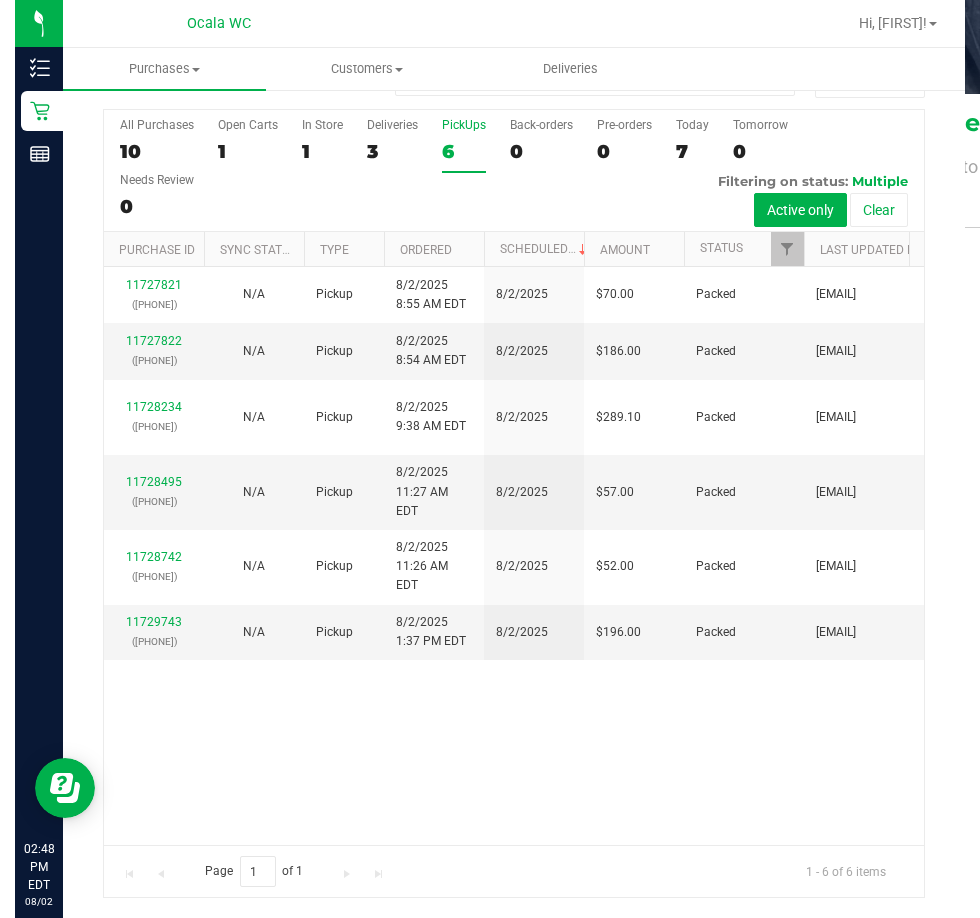 scroll, scrollTop: 0, scrollLeft: 0, axis: both 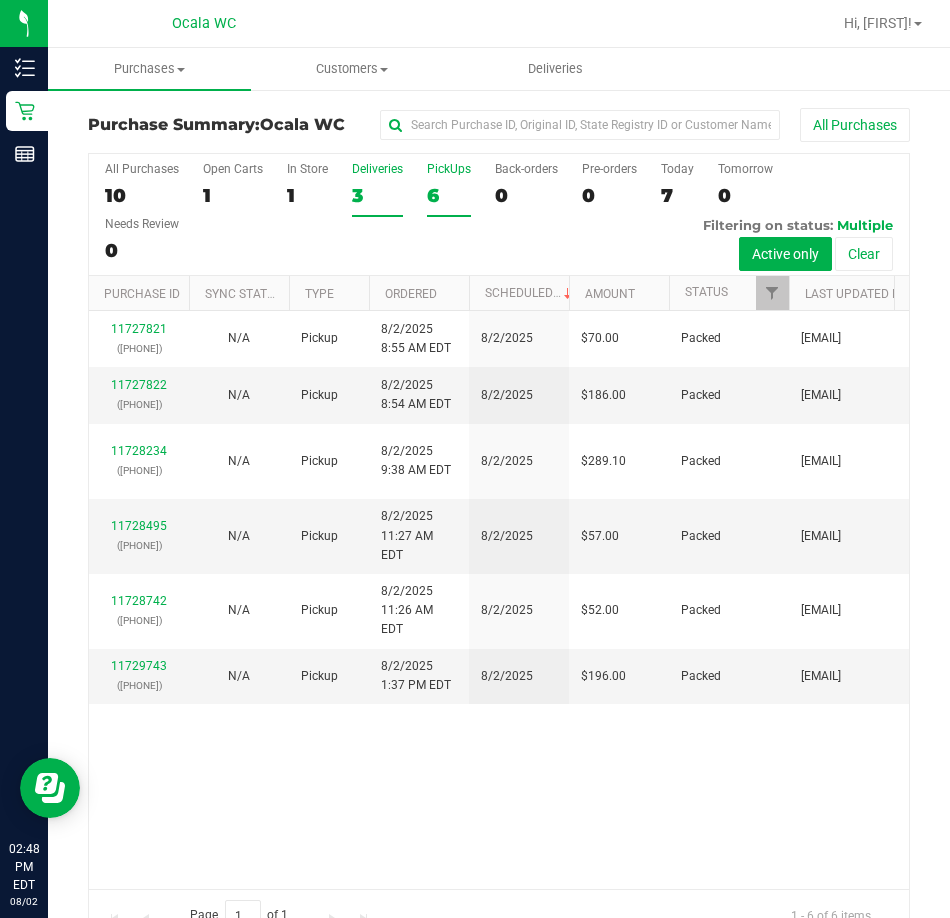 click on "Deliveries
3" at bounding box center (377, 189) 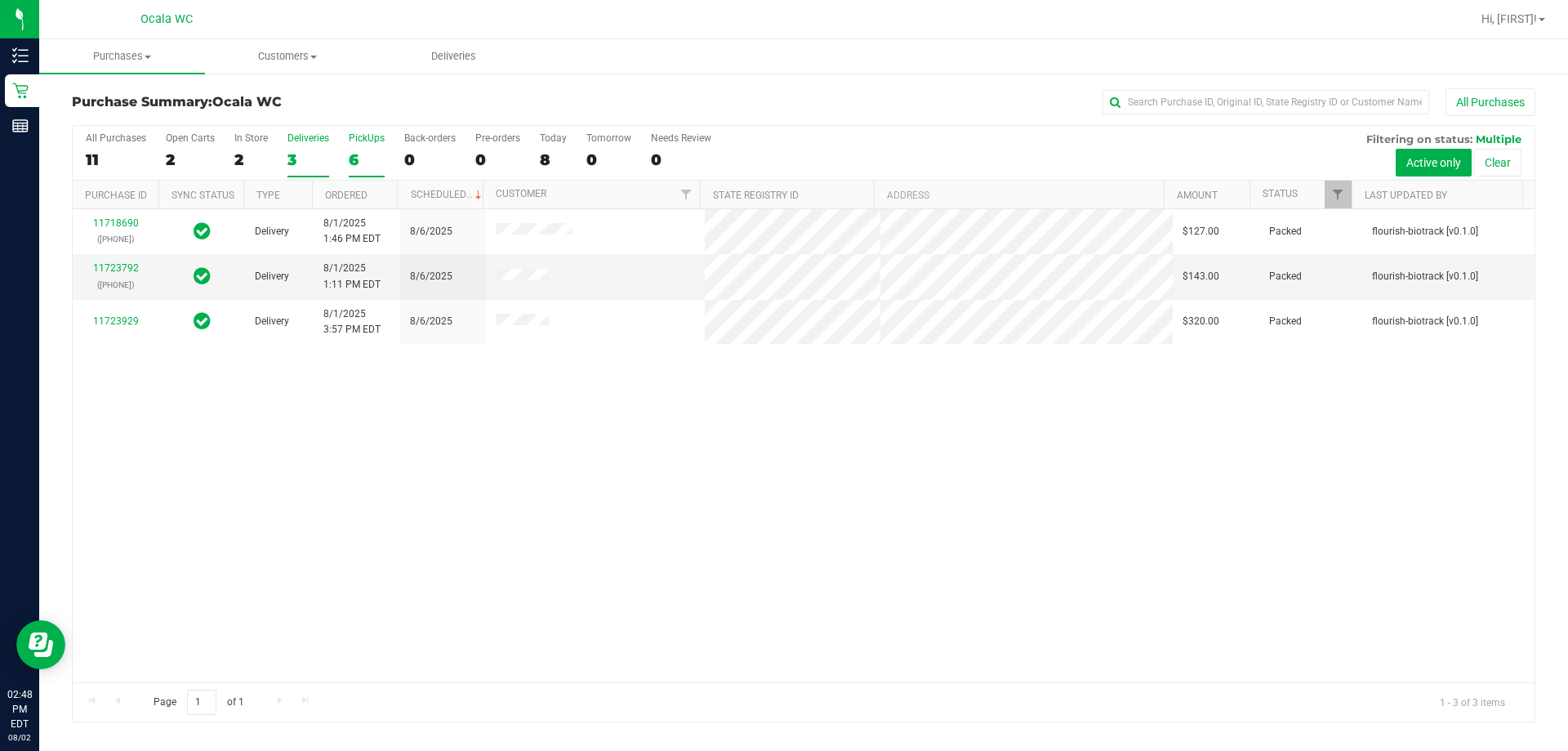click on "PickUps
6" at bounding box center [367, 154] 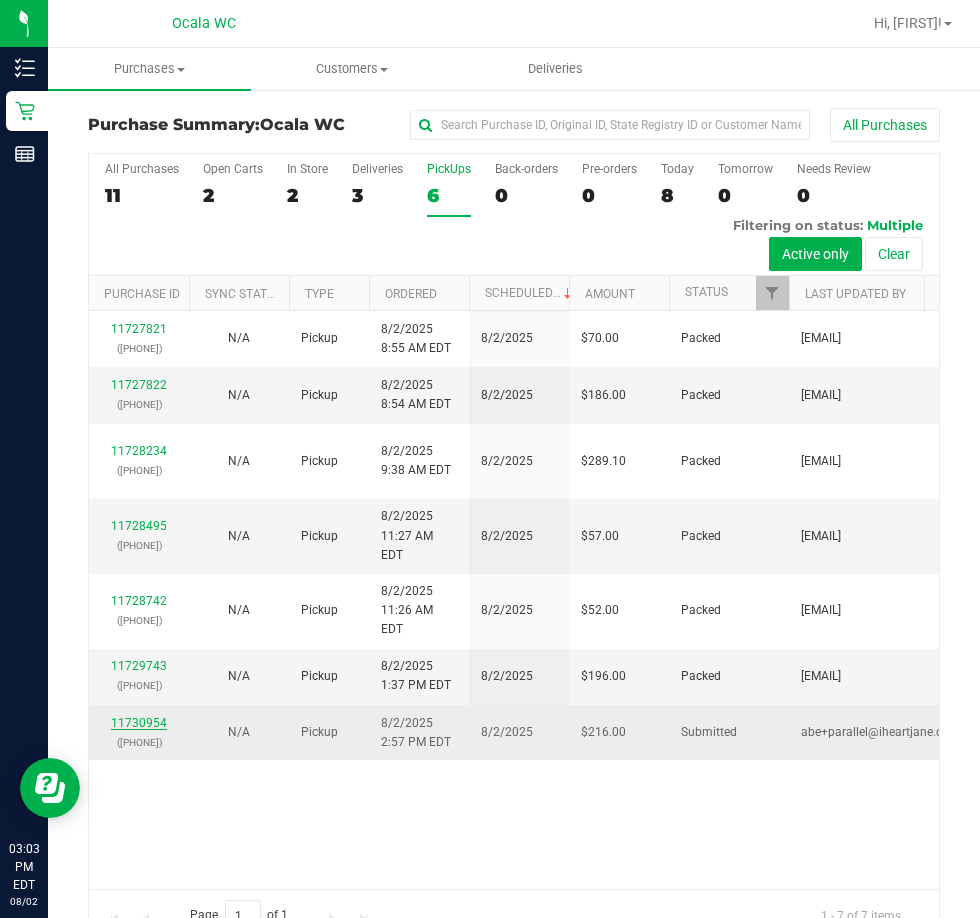 click on "11730954" at bounding box center [139, 723] 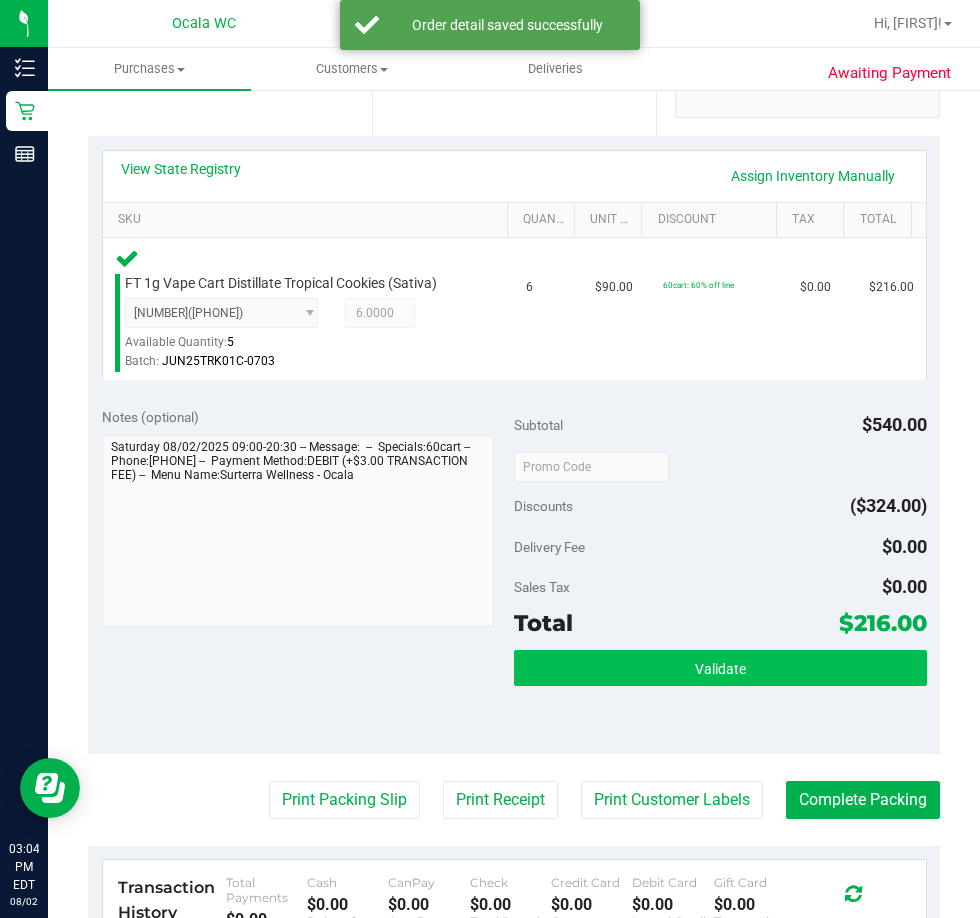 scroll, scrollTop: 500, scrollLeft: 0, axis: vertical 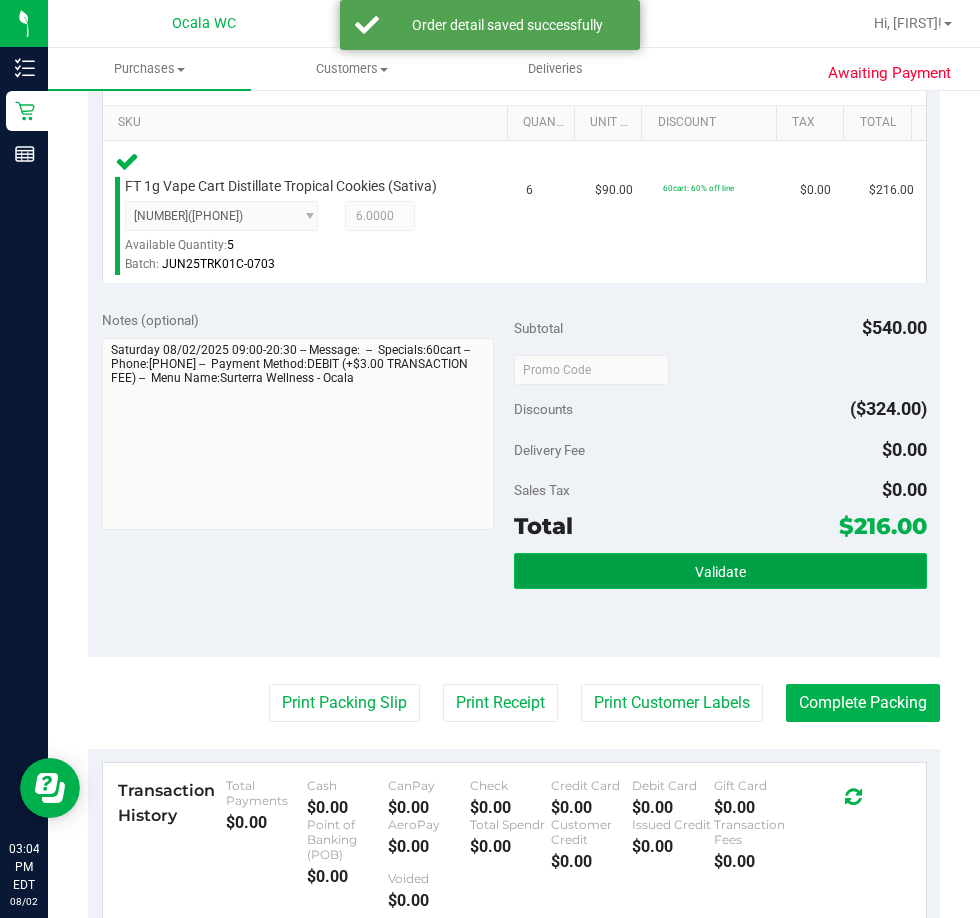 click on "Validate" at bounding box center [720, 571] 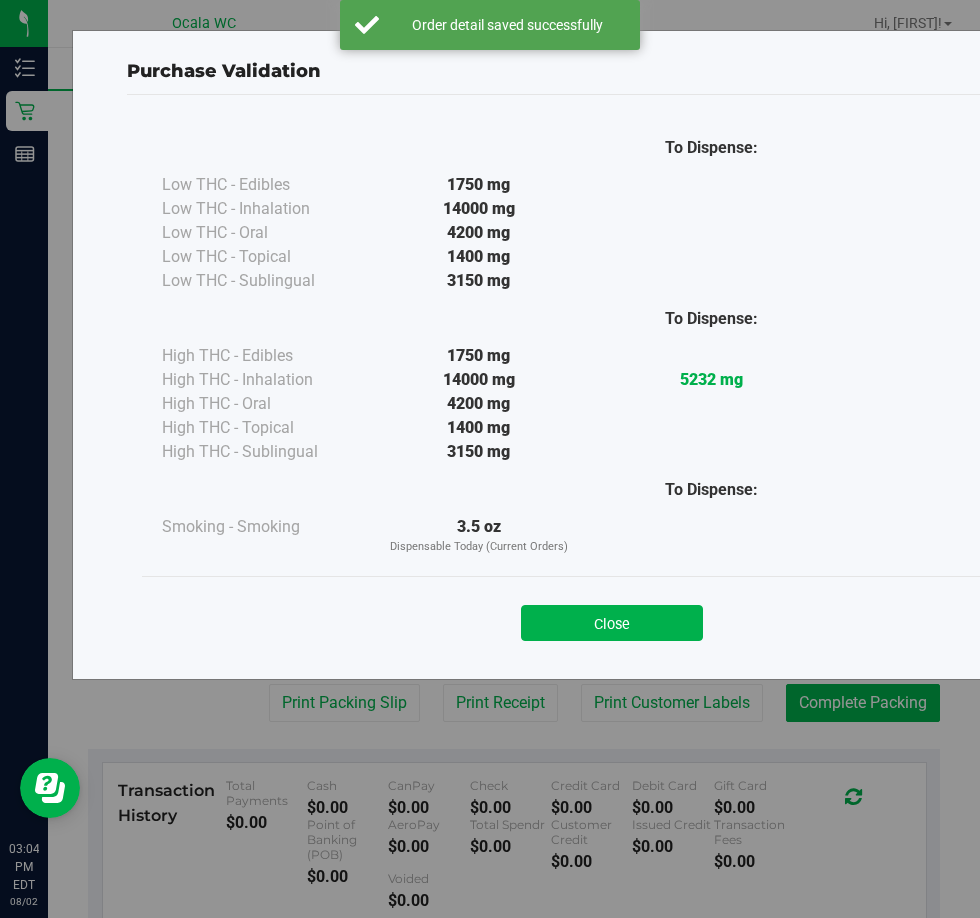 click on "To Dispense:
Low THC - Edibles
1750 mg" at bounding box center (612, 378) 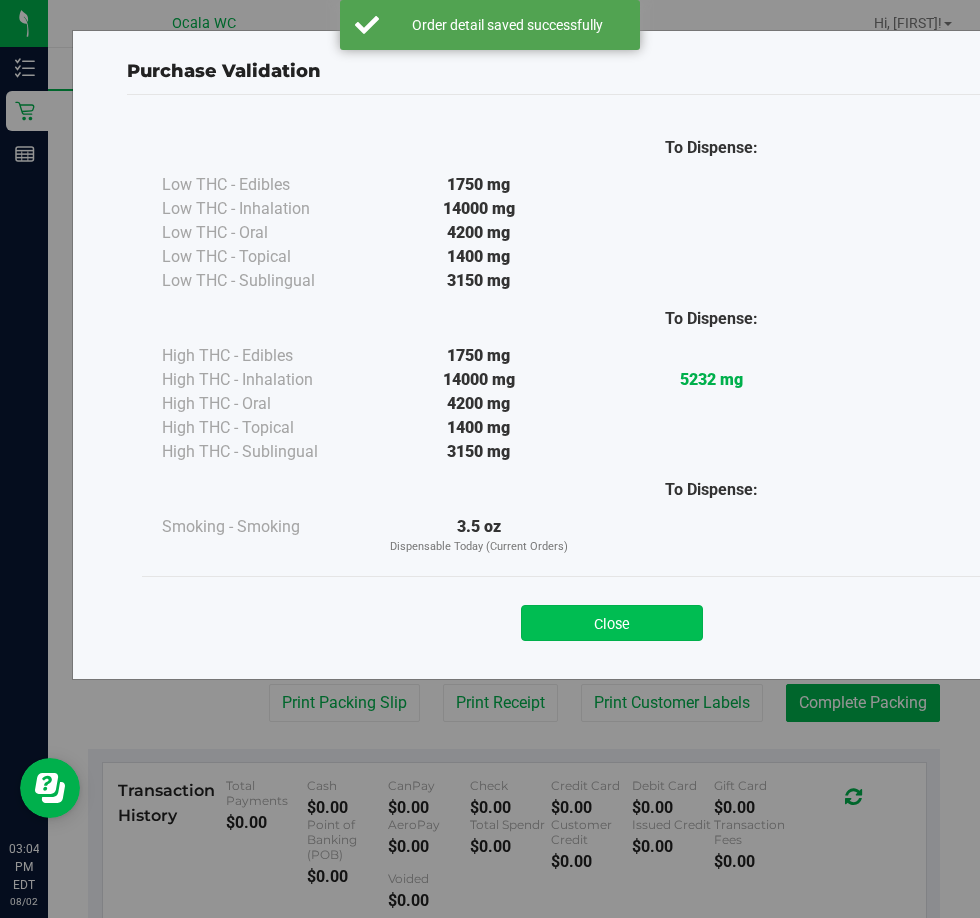 click on "Close" at bounding box center [612, 623] 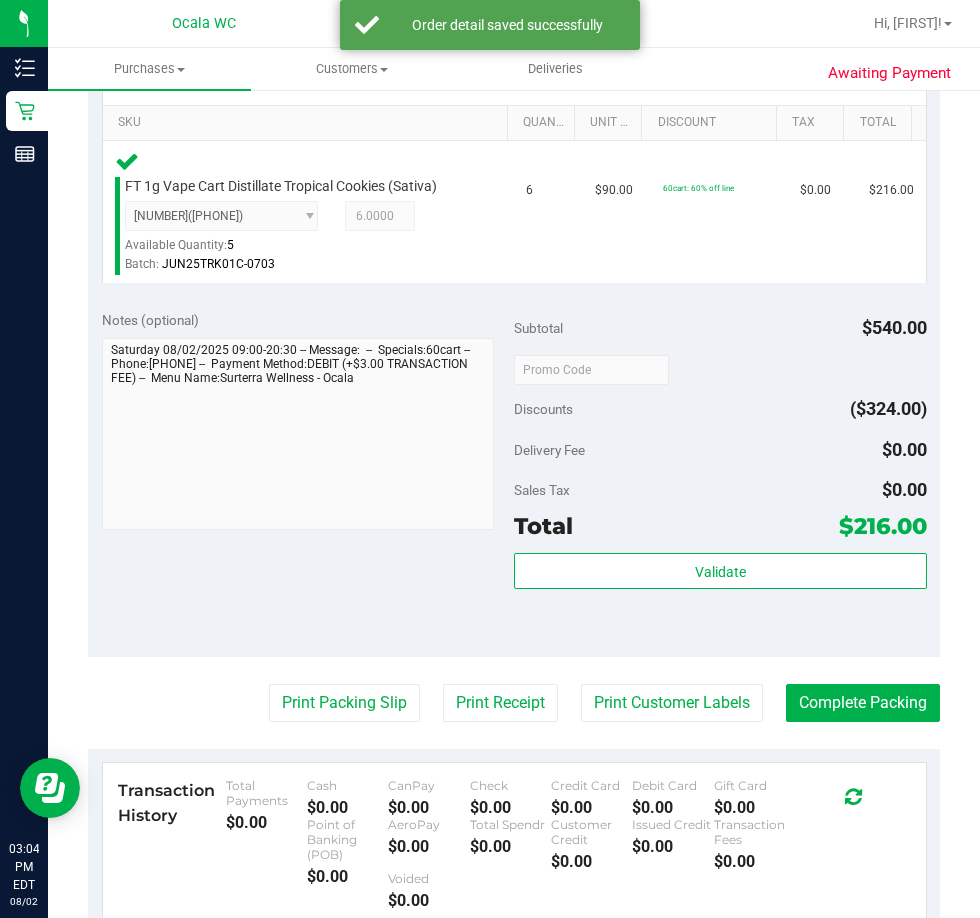 click on "Back
Edit Purchase
Cancel Purchase
View Profile
# 11730954
BioTrack ID:
-
Submitted
Needs review
Last Modified
[FIRST] [LAST]
Aug 2, 2025 2:57:38 PM EDT" at bounding box center (514, 392) 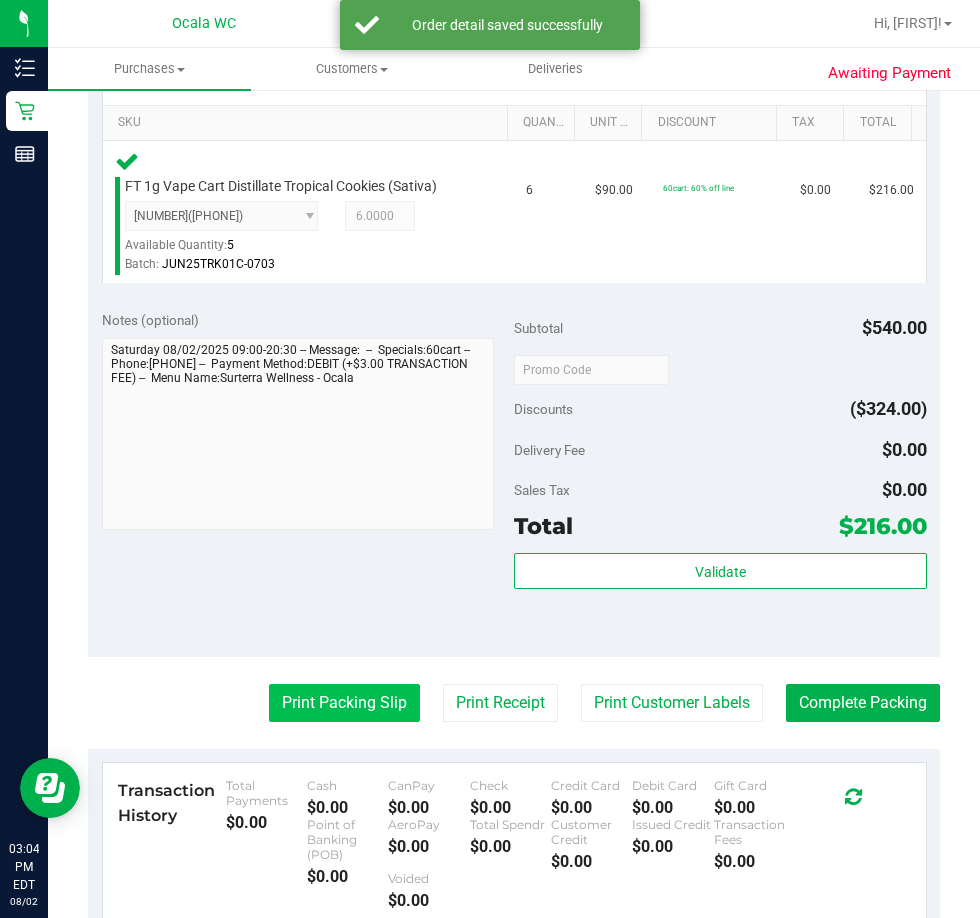 click on "Print Packing Slip" at bounding box center [344, 703] 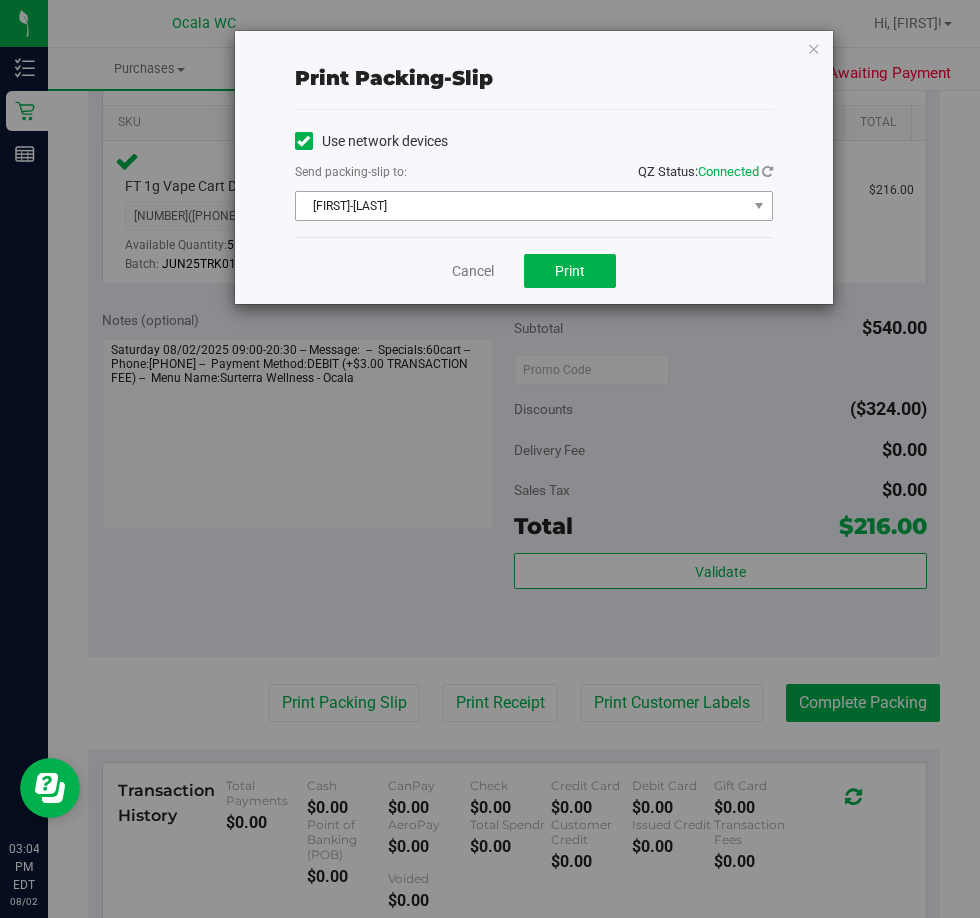 click on "[FIRST]-[LAST]" at bounding box center (521, 206) 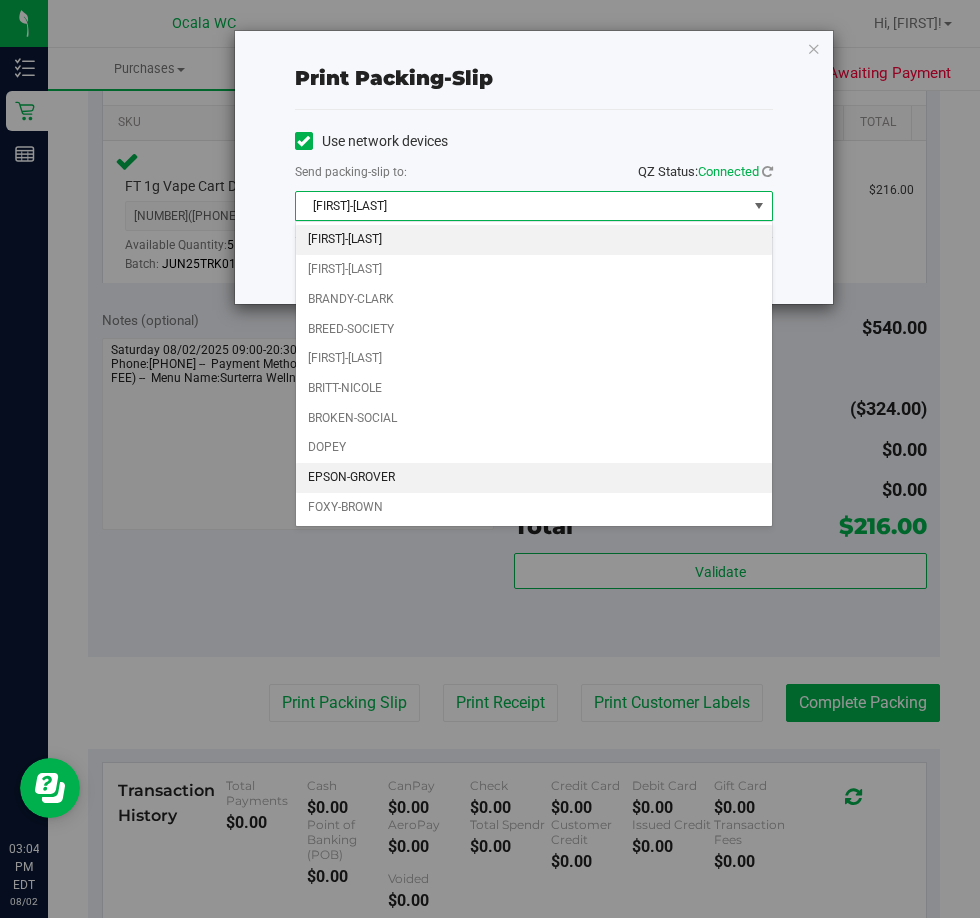 click on "EPSON-GROVER" at bounding box center [534, 478] 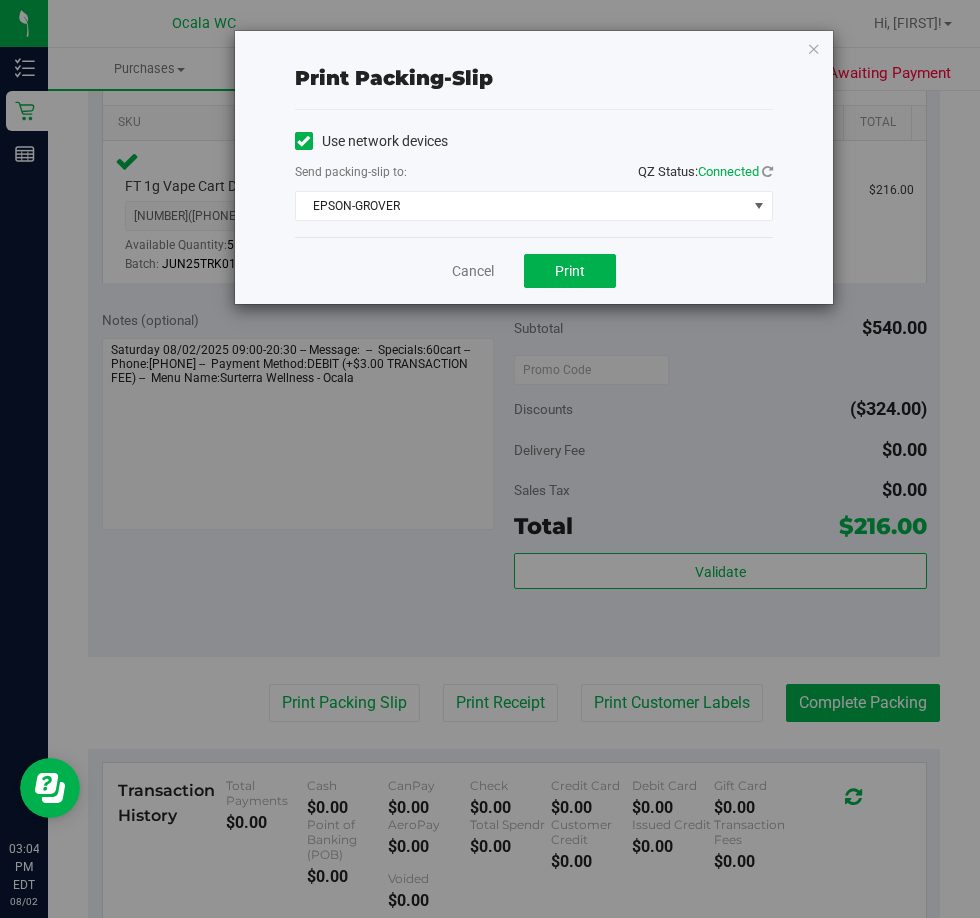 click on "Print packing-slip
Use network devices
Send packing-slip to:
QZ Status:   Connected
EPSON-GROVER Choose printer [FIRST] [LAST] [FIRST] [LAST] [FIRST] [LAST] [FIRST] [LAST] [FIRST] [LAST] [FIRST] [LAST] [FIRST] [LAST] [FIRST] [LAST]
Cancel
Print" at bounding box center [497, 459] 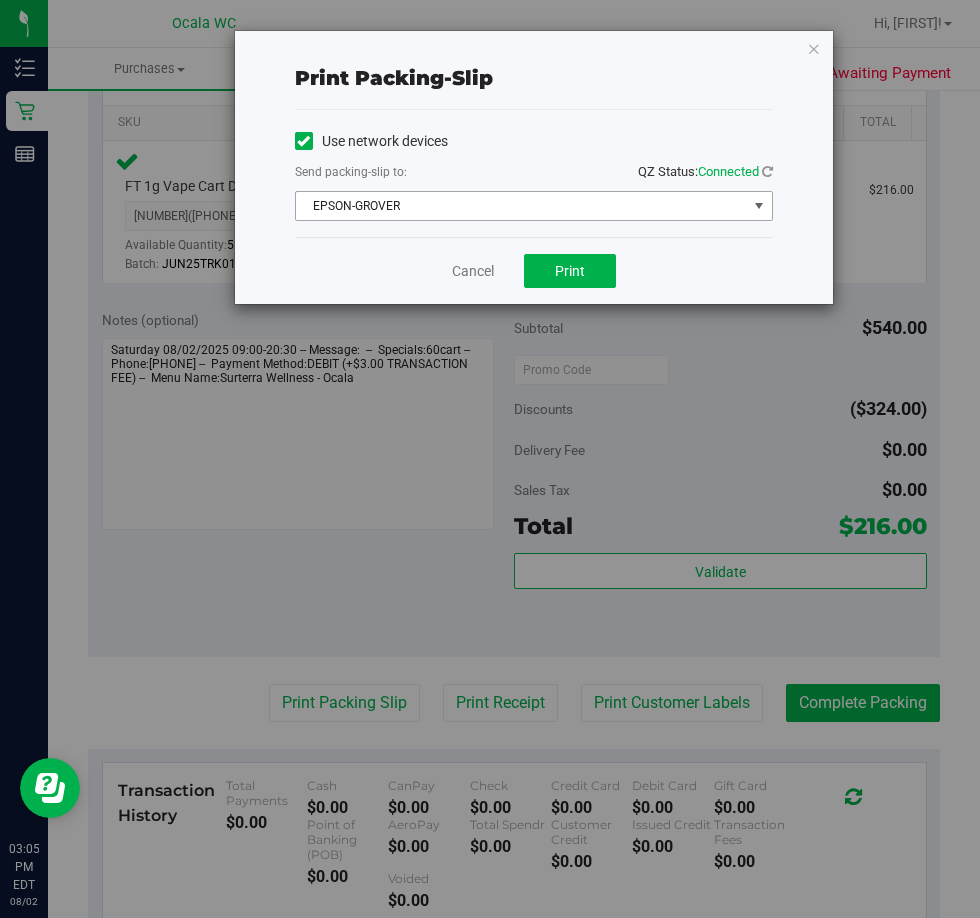 click on "EPSON-GROVER" at bounding box center (521, 206) 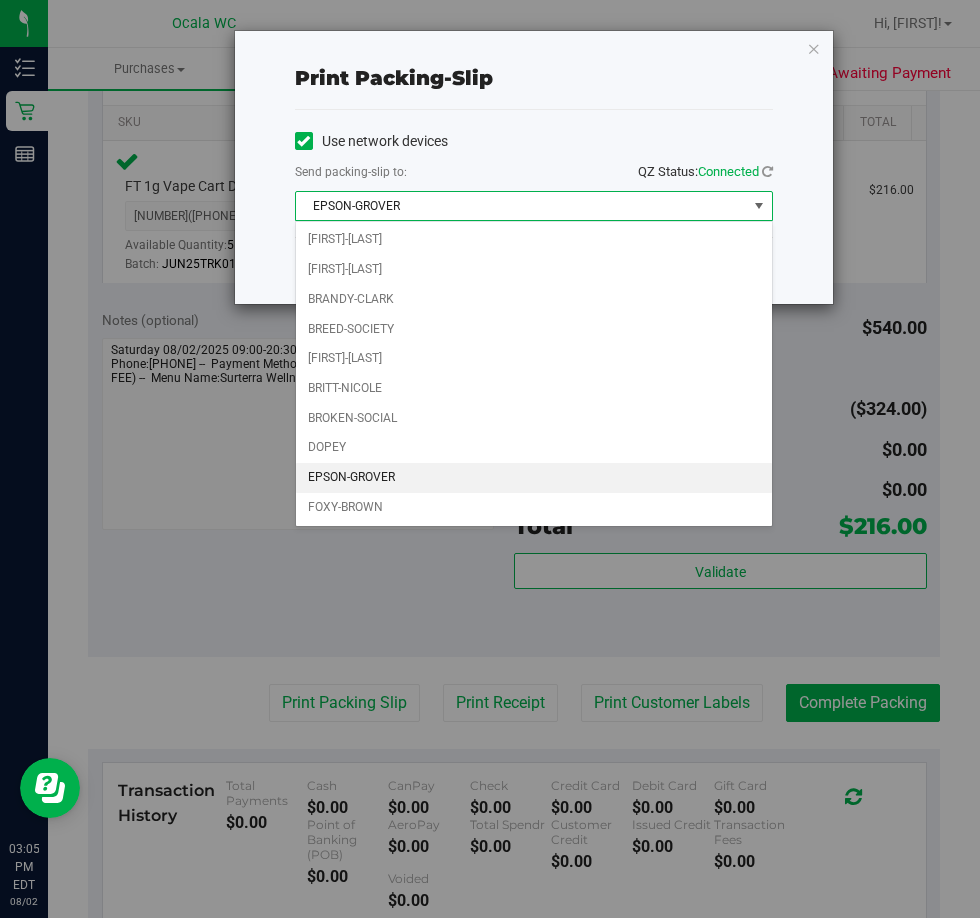 click on "EPSON-GROVER" at bounding box center [534, 478] 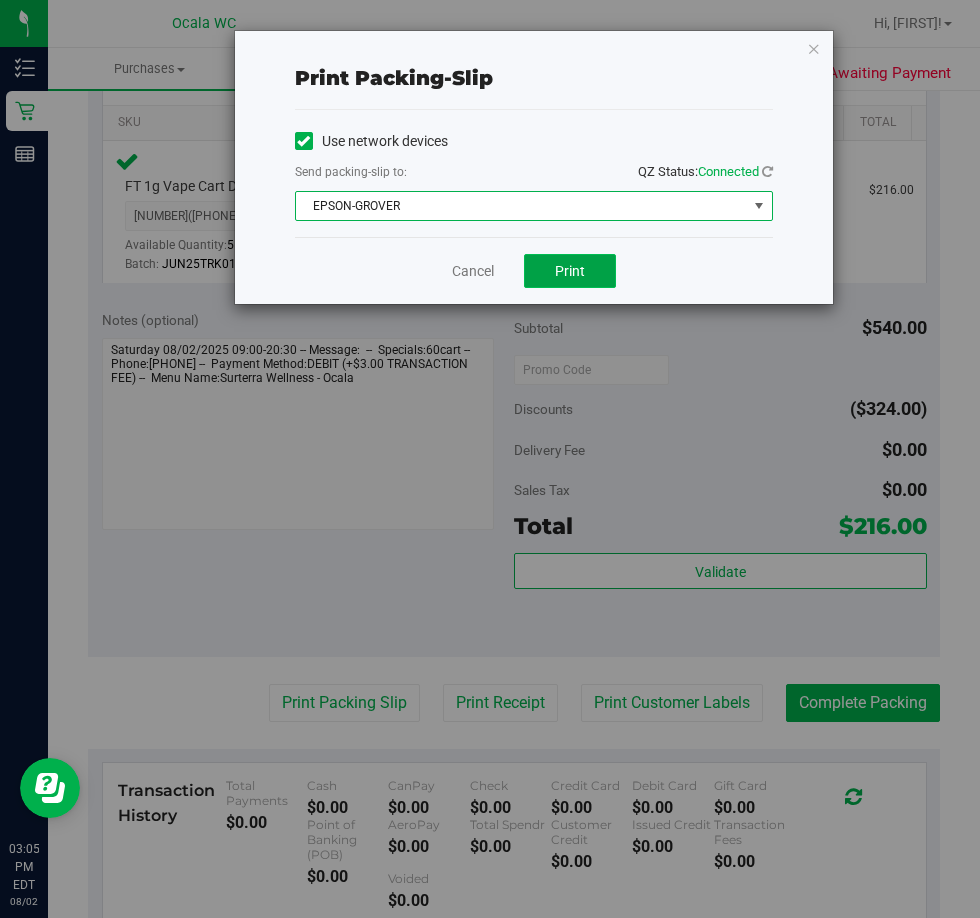 click on "Print" at bounding box center [570, 271] 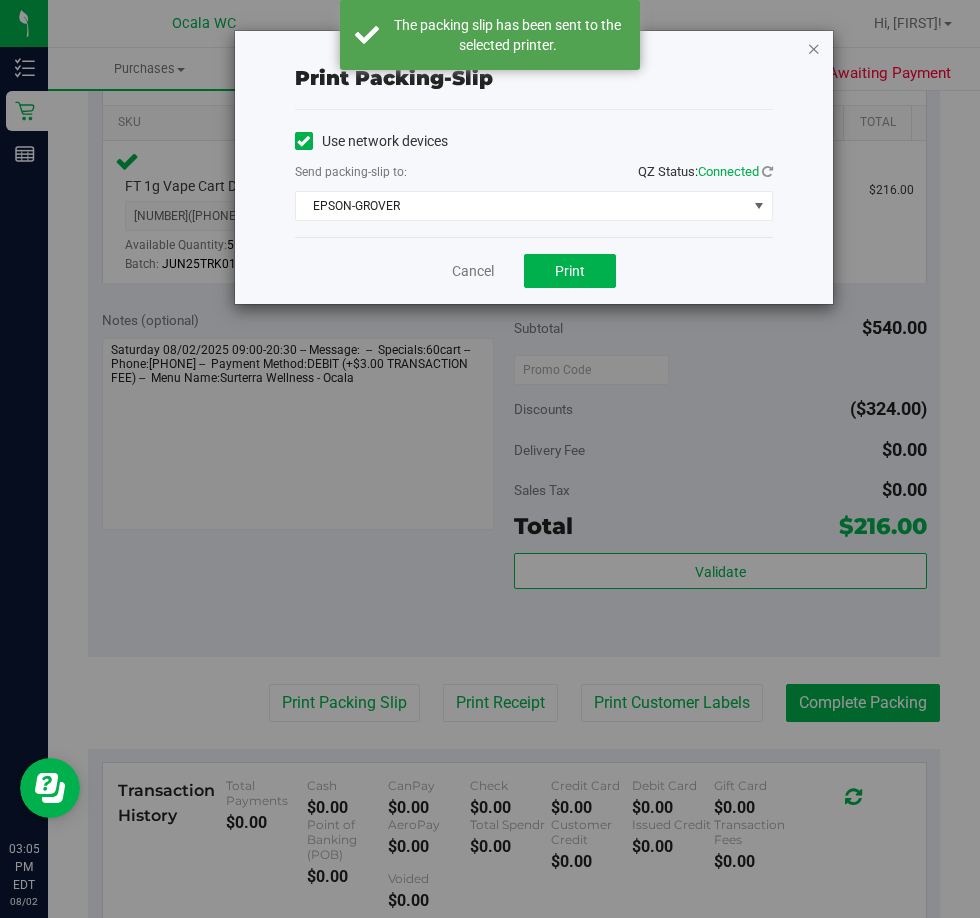 click at bounding box center (814, 48) 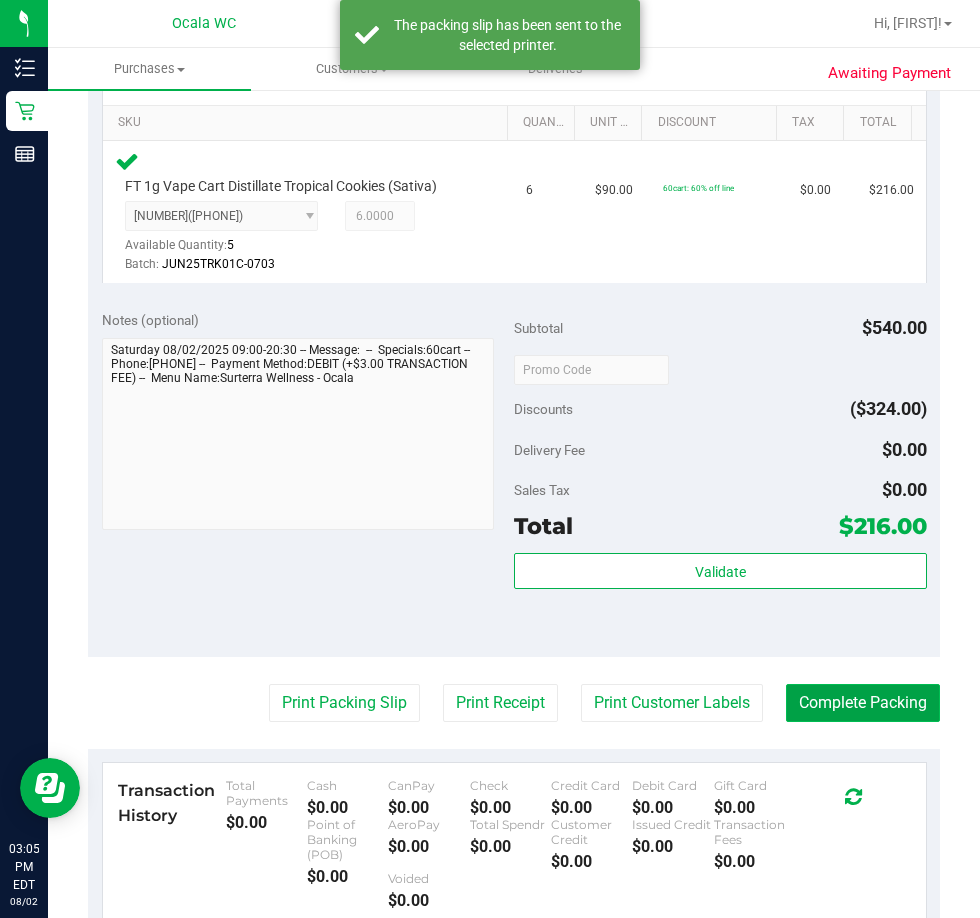 click on "Complete Packing" at bounding box center (863, 703) 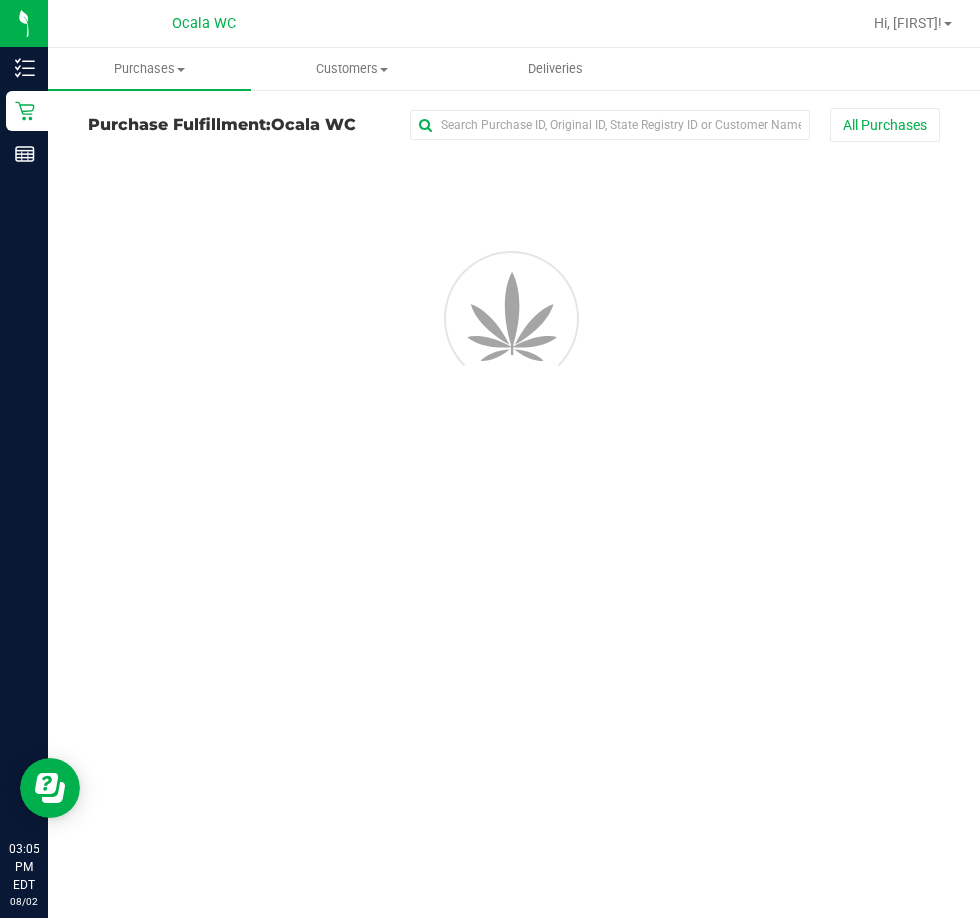 scroll, scrollTop: 0, scrollLeft: 0, axis: both 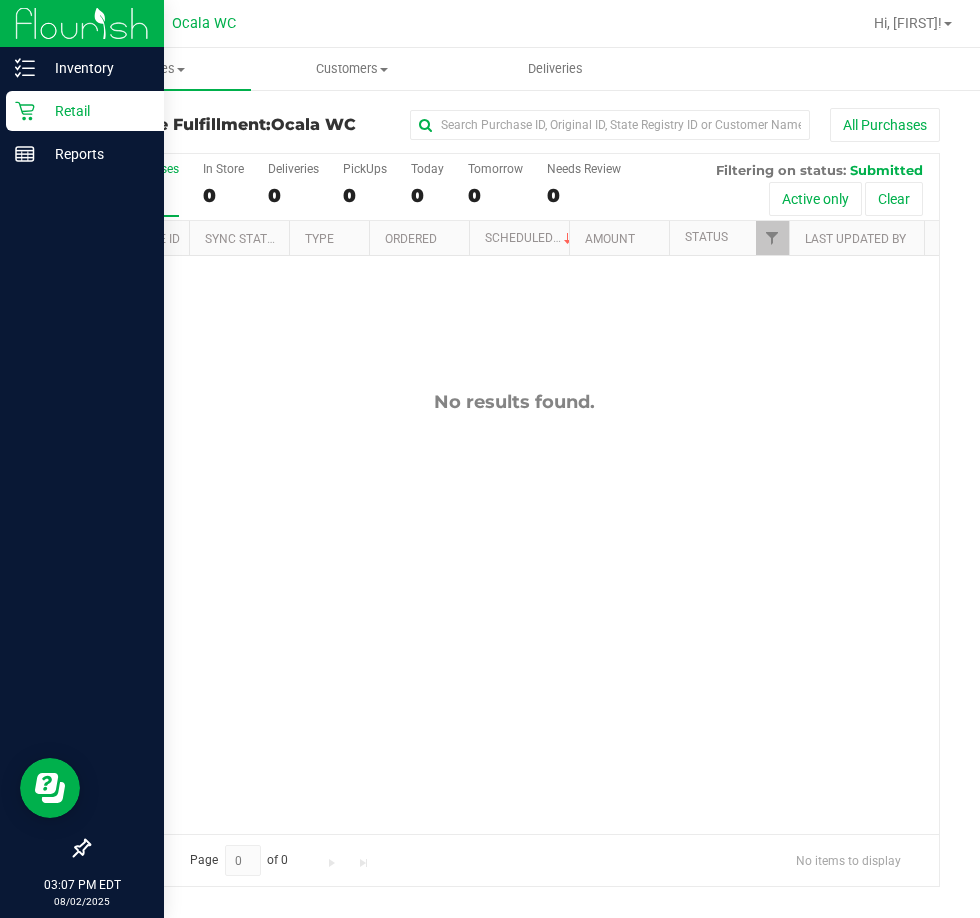 click 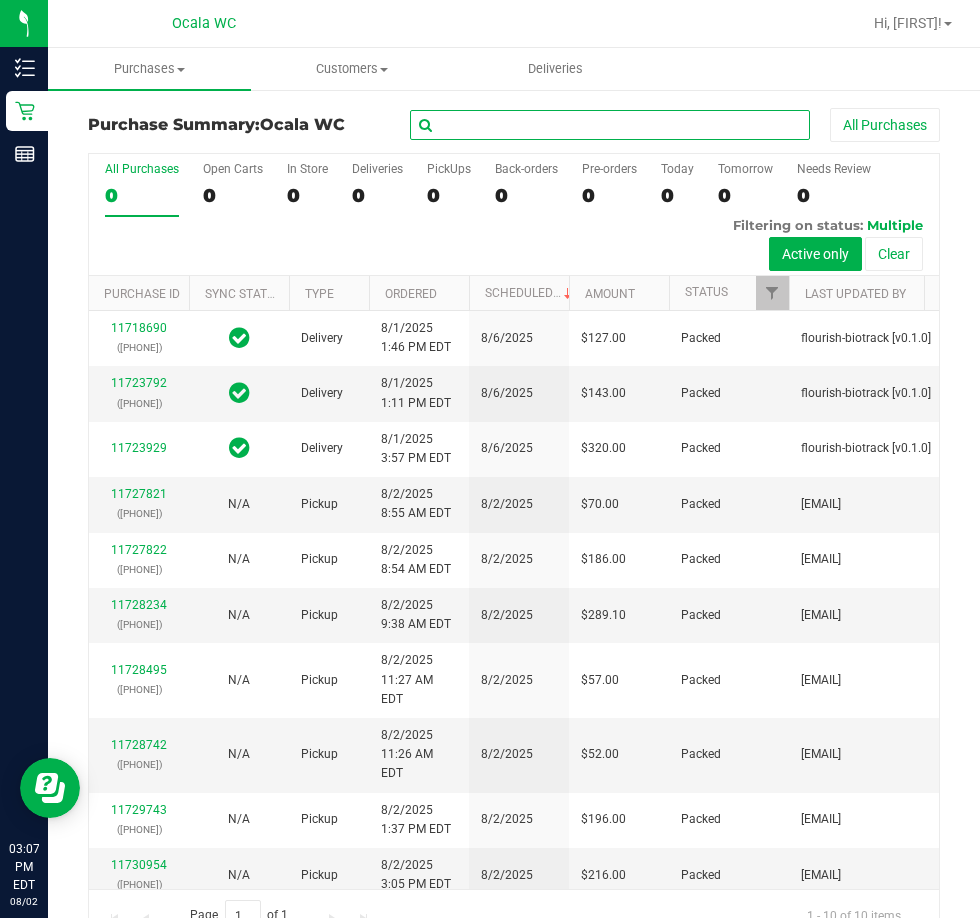 click at bounding box center (610, 125) 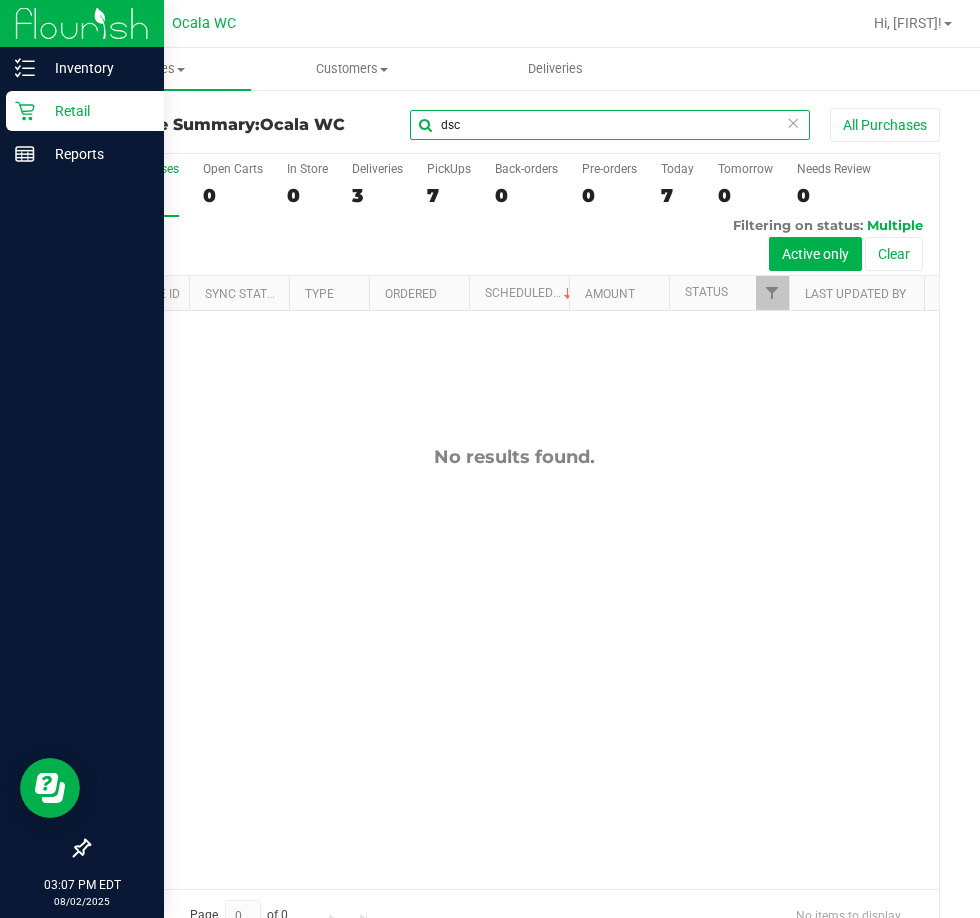 type on "dsc" 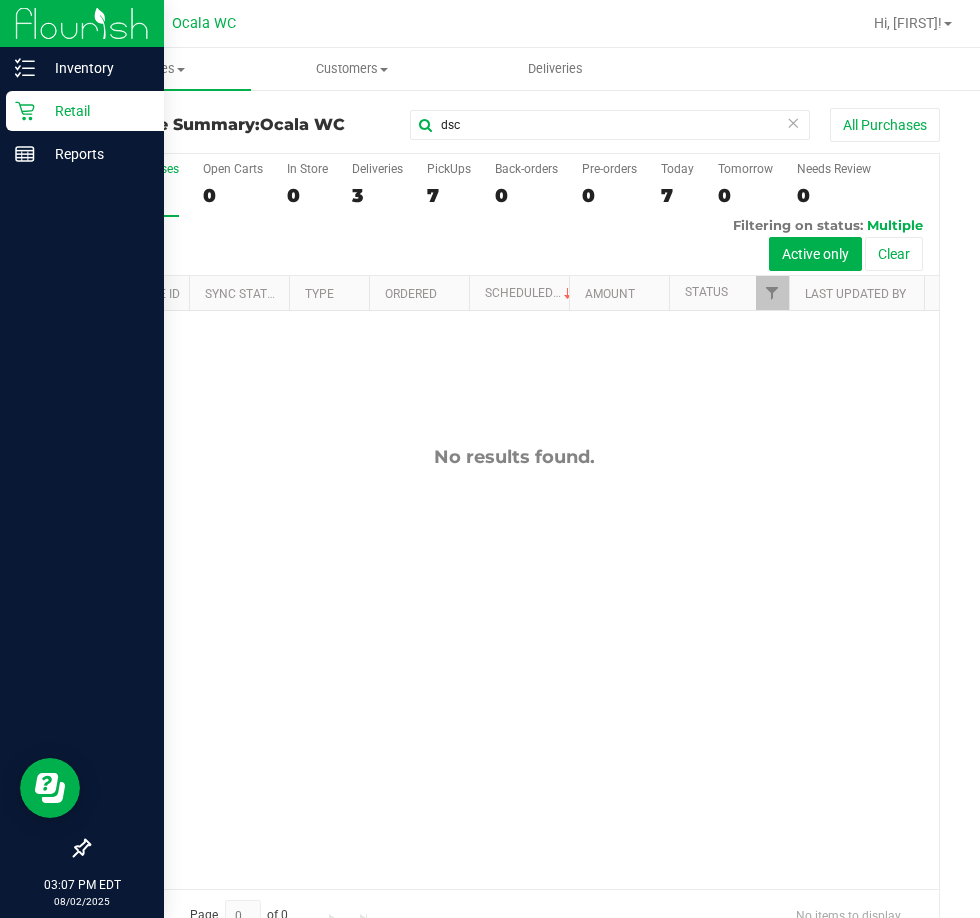 click on "Retail" at bounding box center [95, 111] 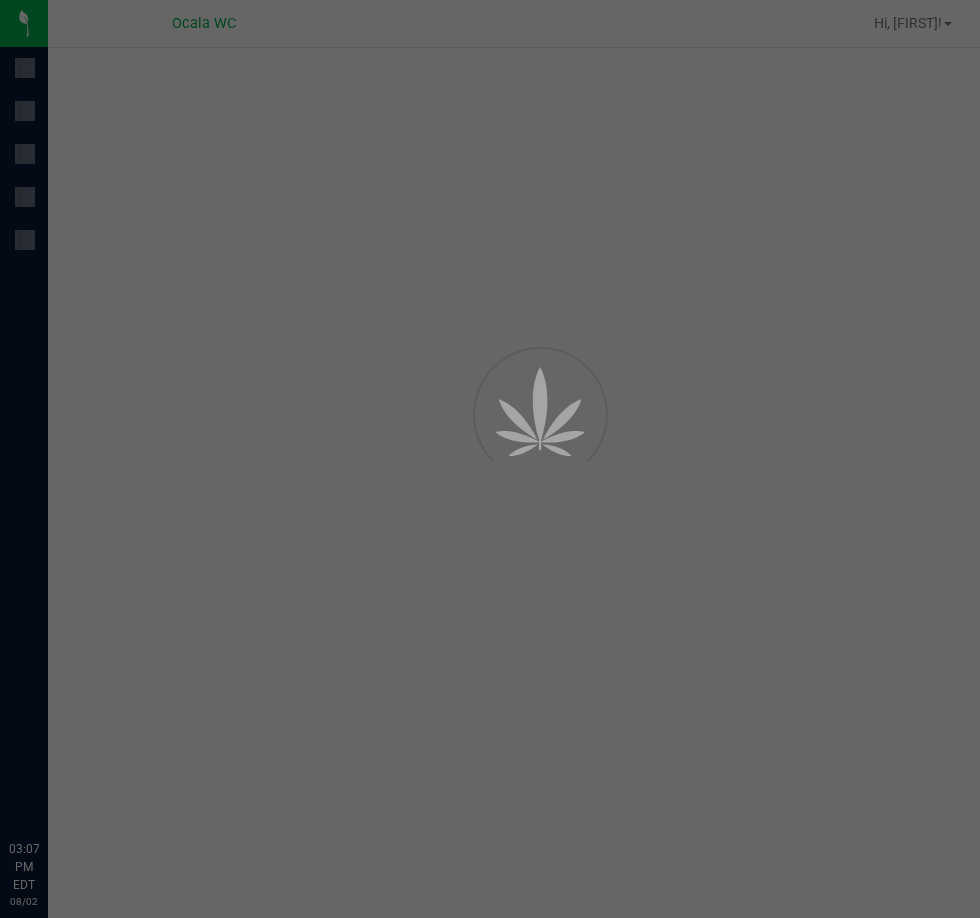 scroll, scrollTop: 0, scrollLeft: 0, axis: both 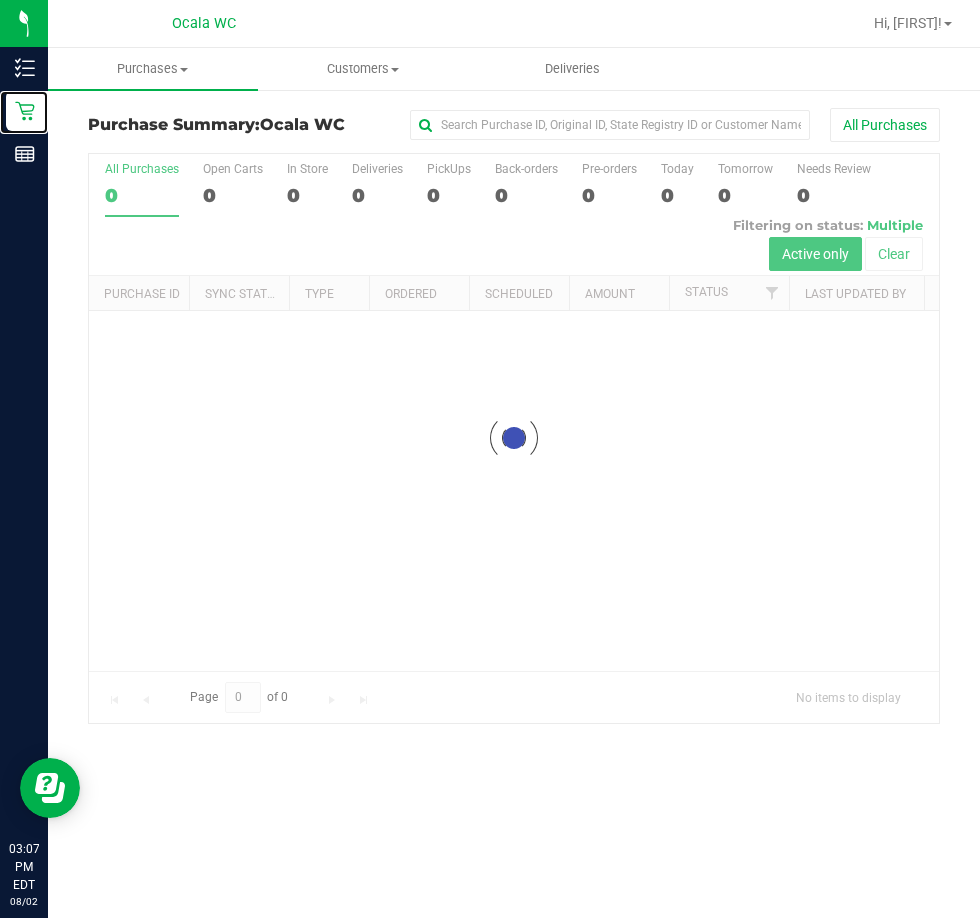 click on "Retail" at bounding box center (0, 0) 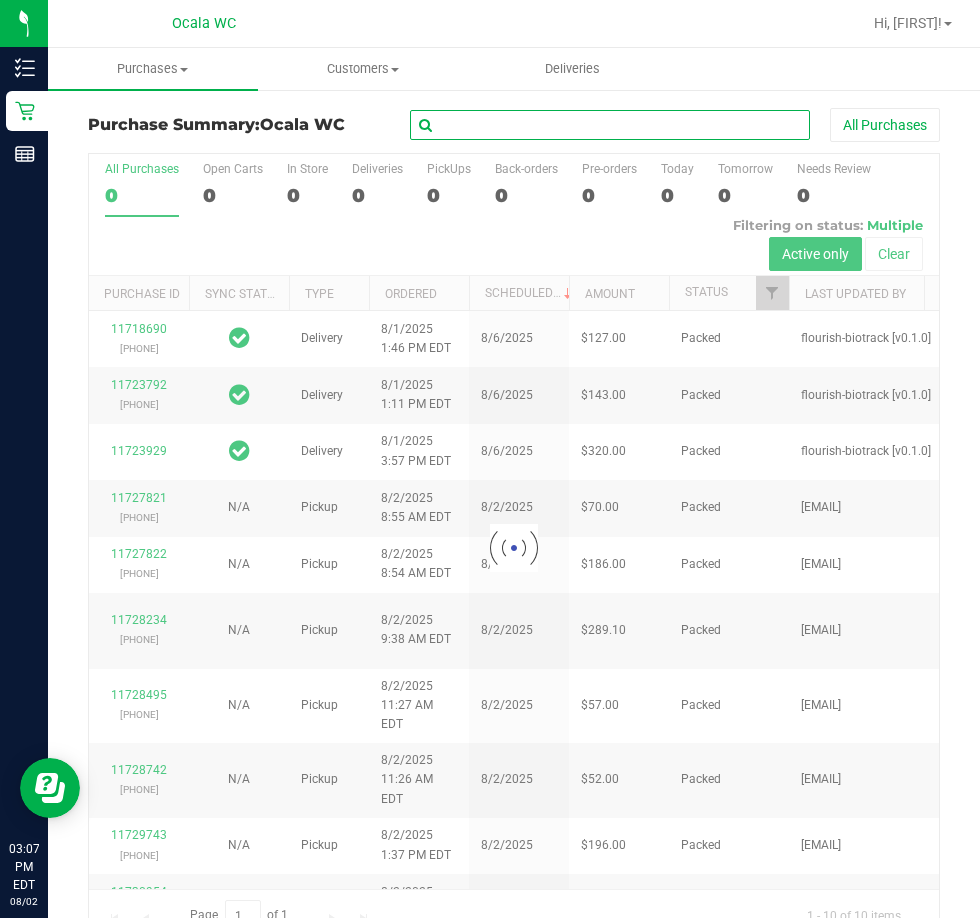 click at bounding box center [610, 125] 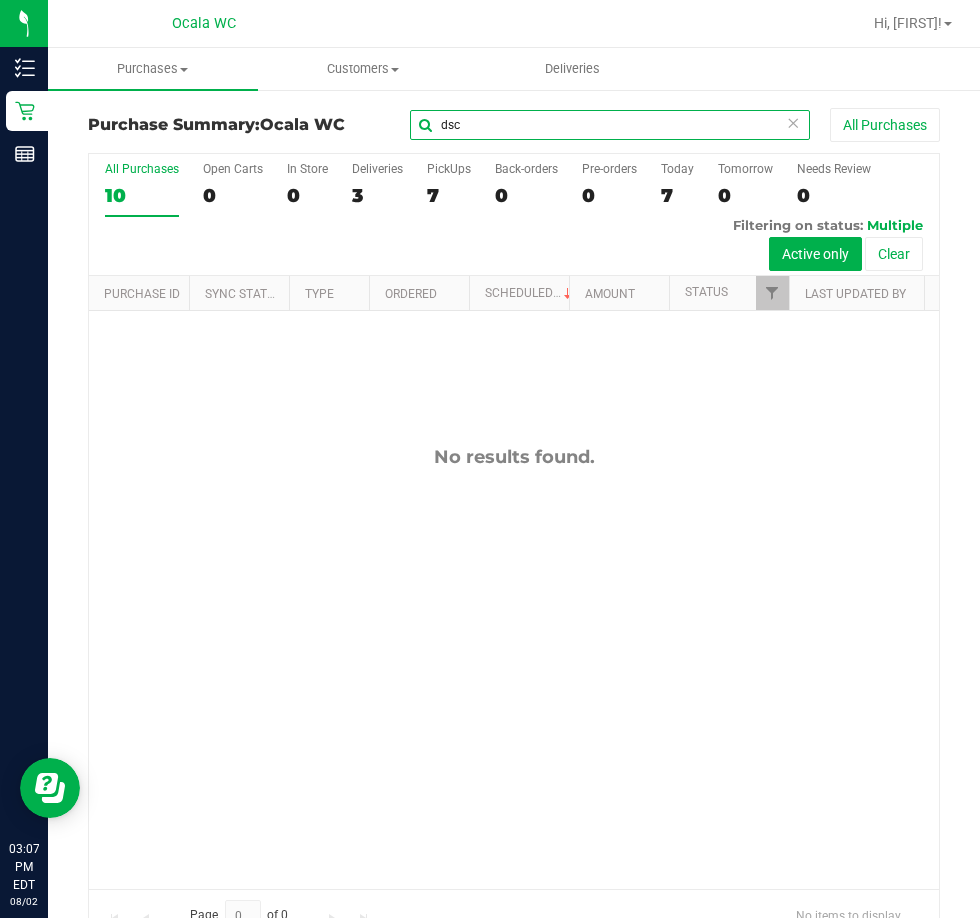 type on "dsc" 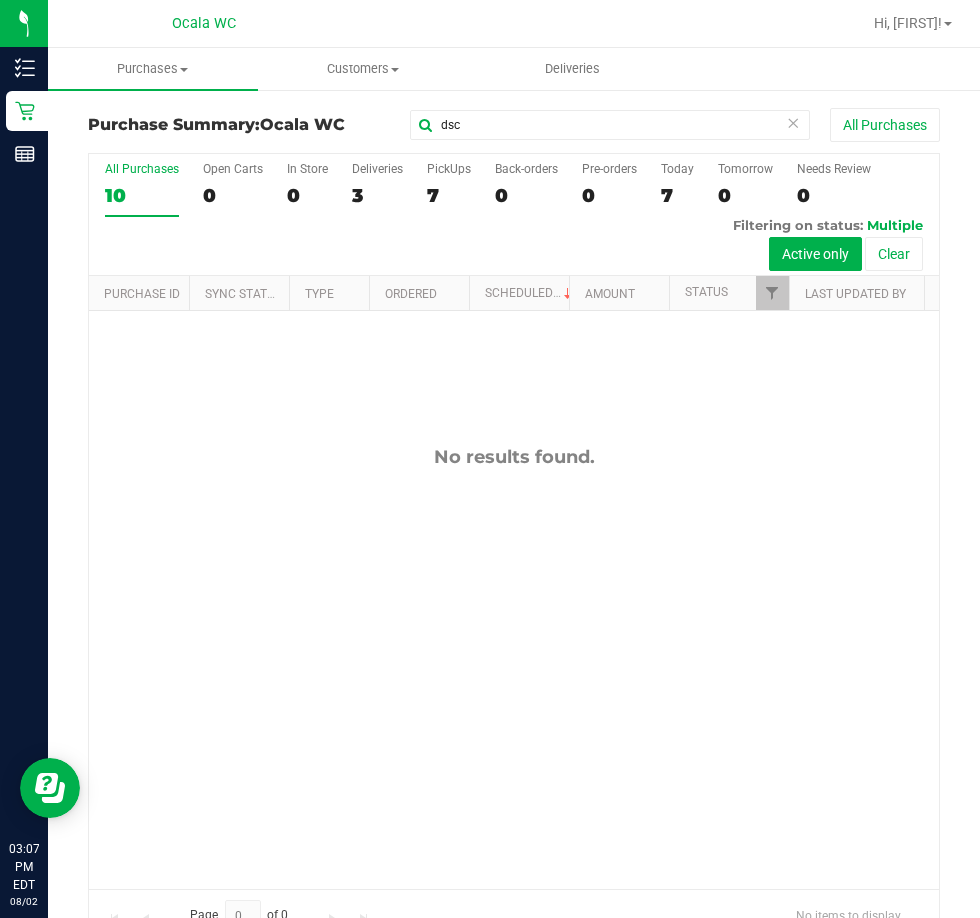 click at bounding box center [793, 122] 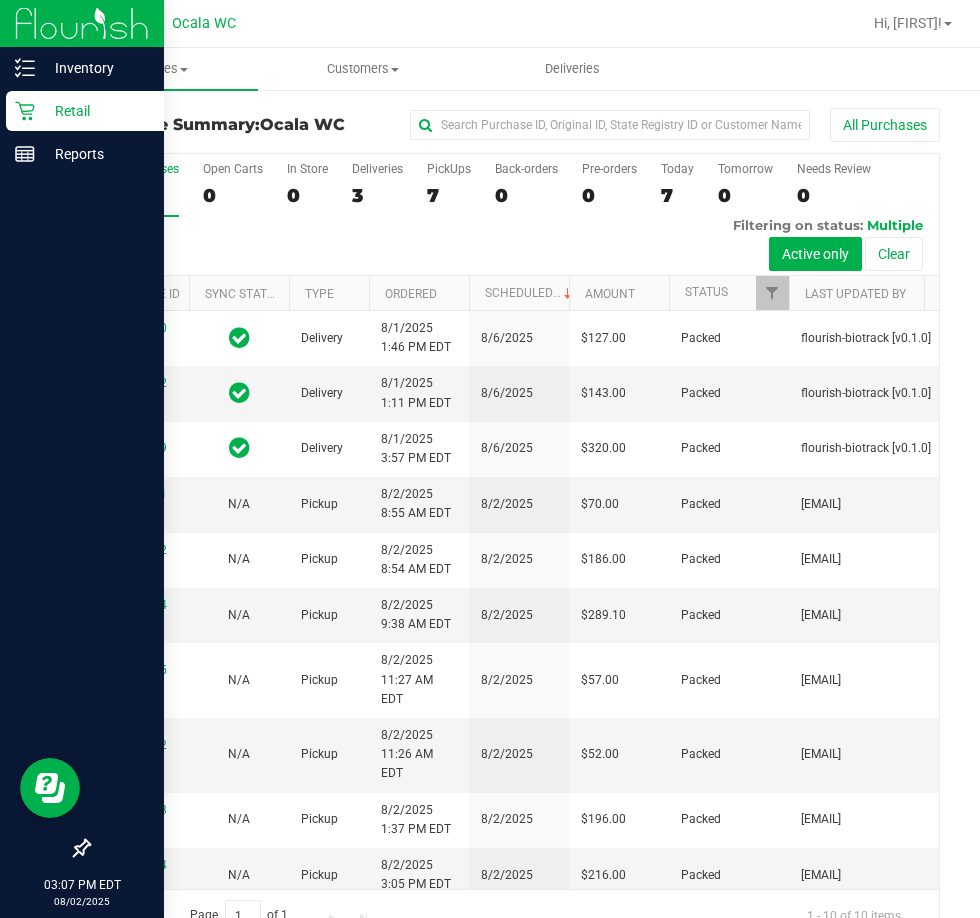 click on "Retail" at bounding box center [95, 111] 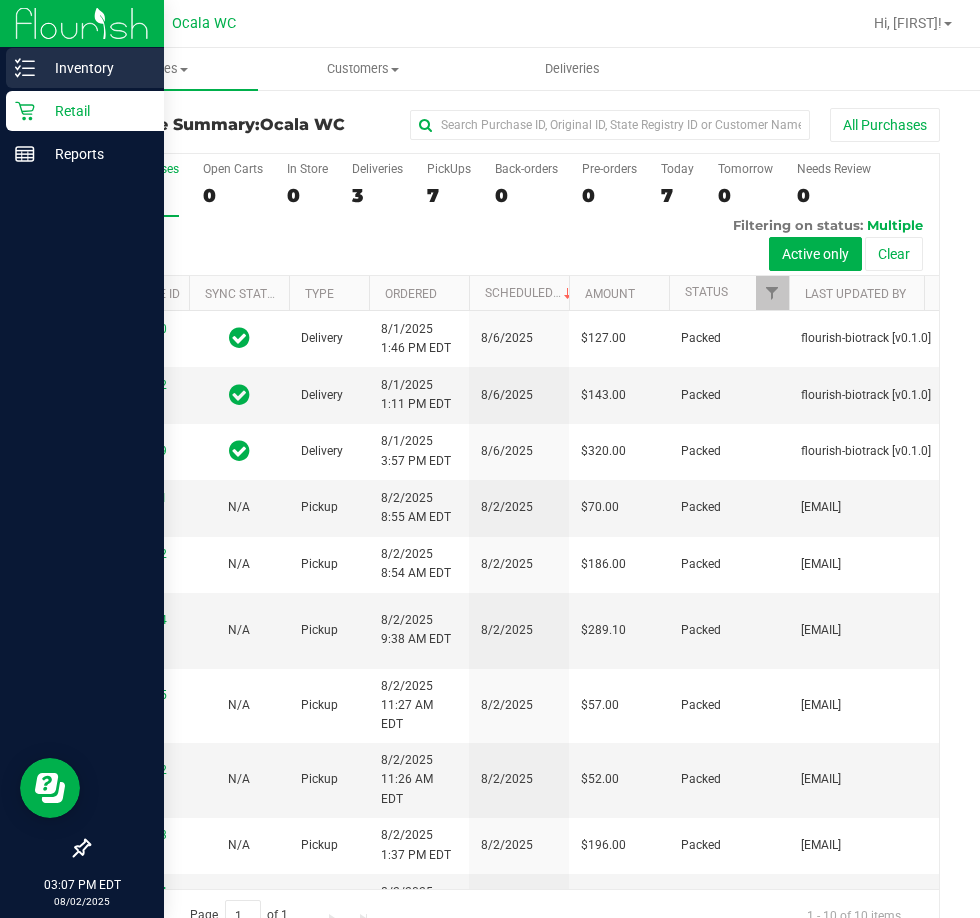 click on "Inventory" at bounding box center (85, 68) 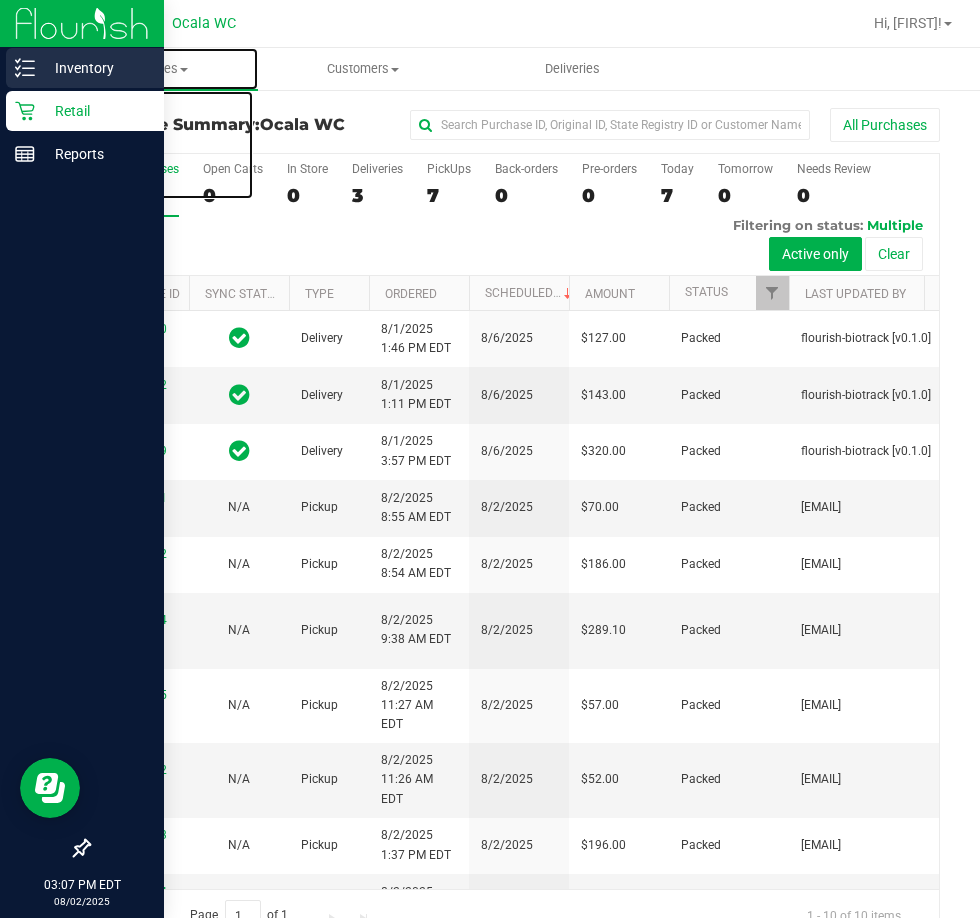 click on "Inventory Retail Reports 03:07 PM EDT 08/02/2025  08/02   Ocala WC   Hi, Nicolette!
Purchases
Summary of purchases
Fulfillment
All purchases
Customers
All customers" at bounding box center (490, 459) 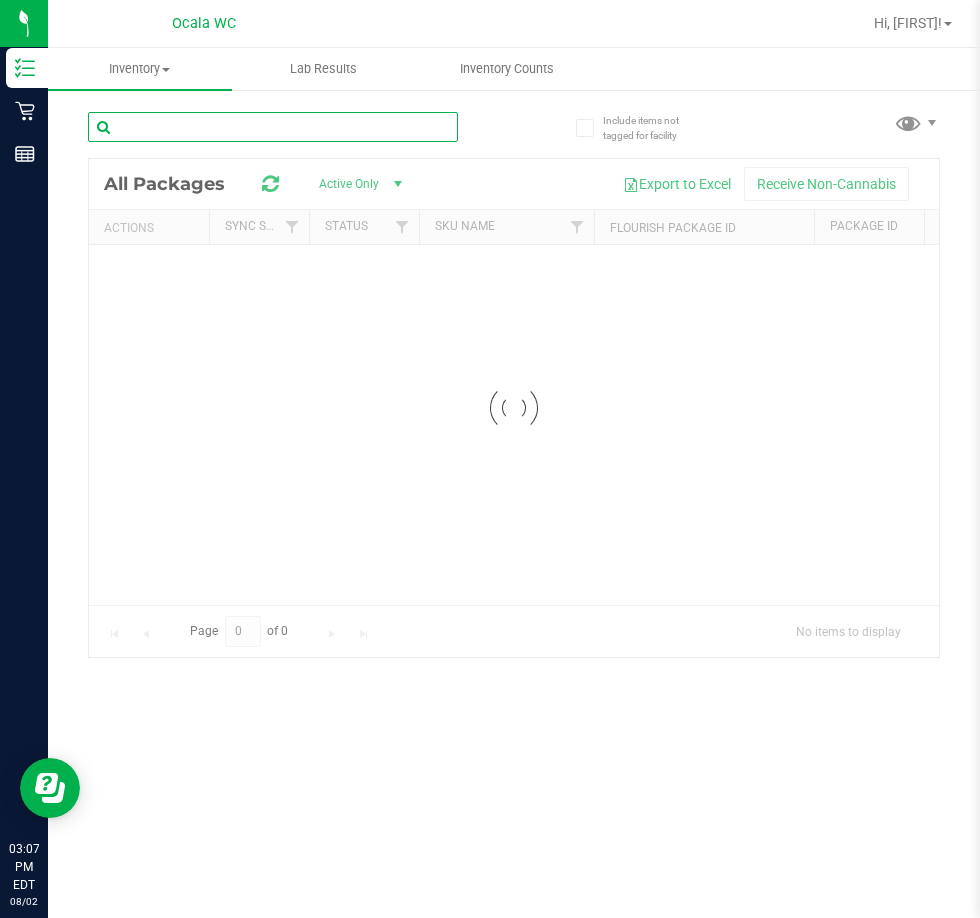 click on "Inventory
All packages
All inventory
Waste log
Lab Results
Inventory Counts" at bounding box center [514, 483] 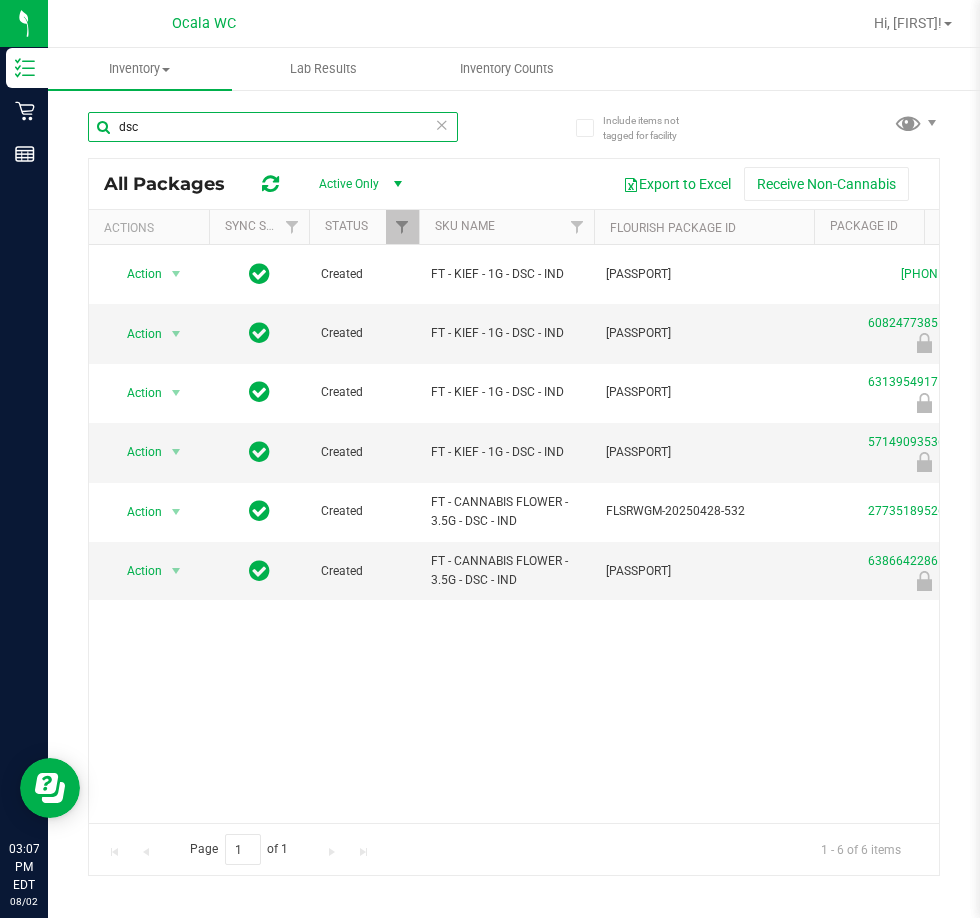 scroll, scrollTop: 0, scrollLeft: 68, axis: horizontal 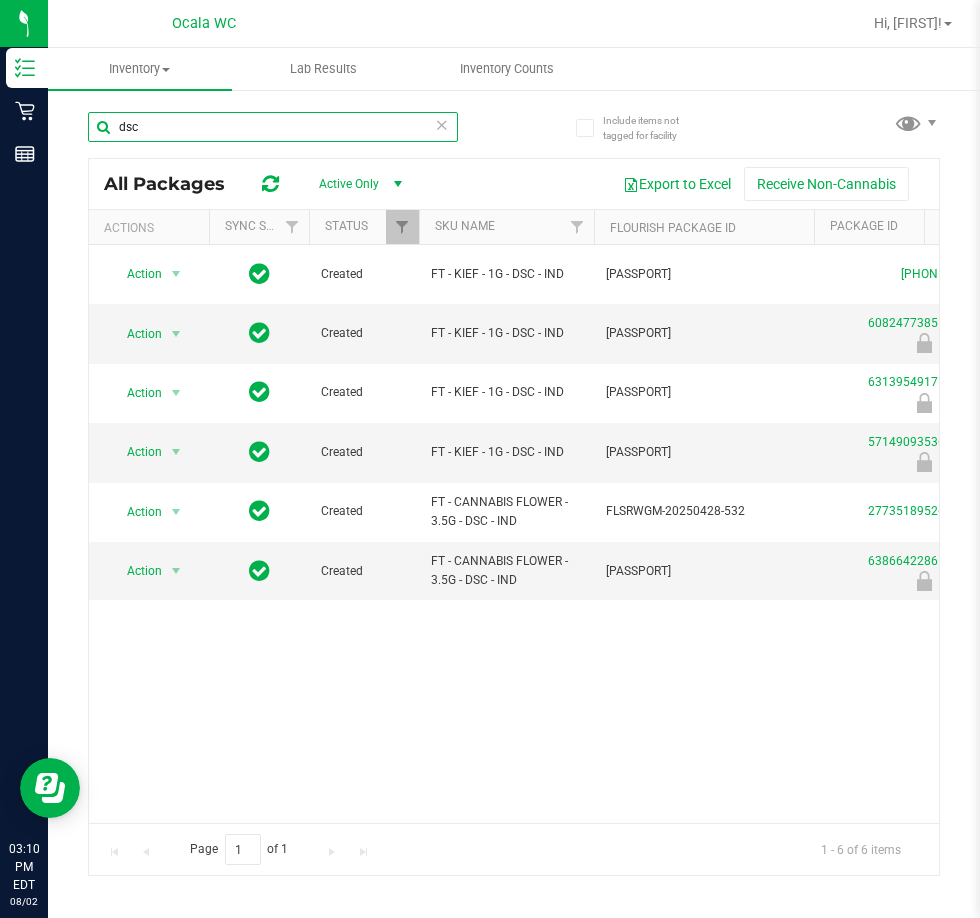 type on "dsc" 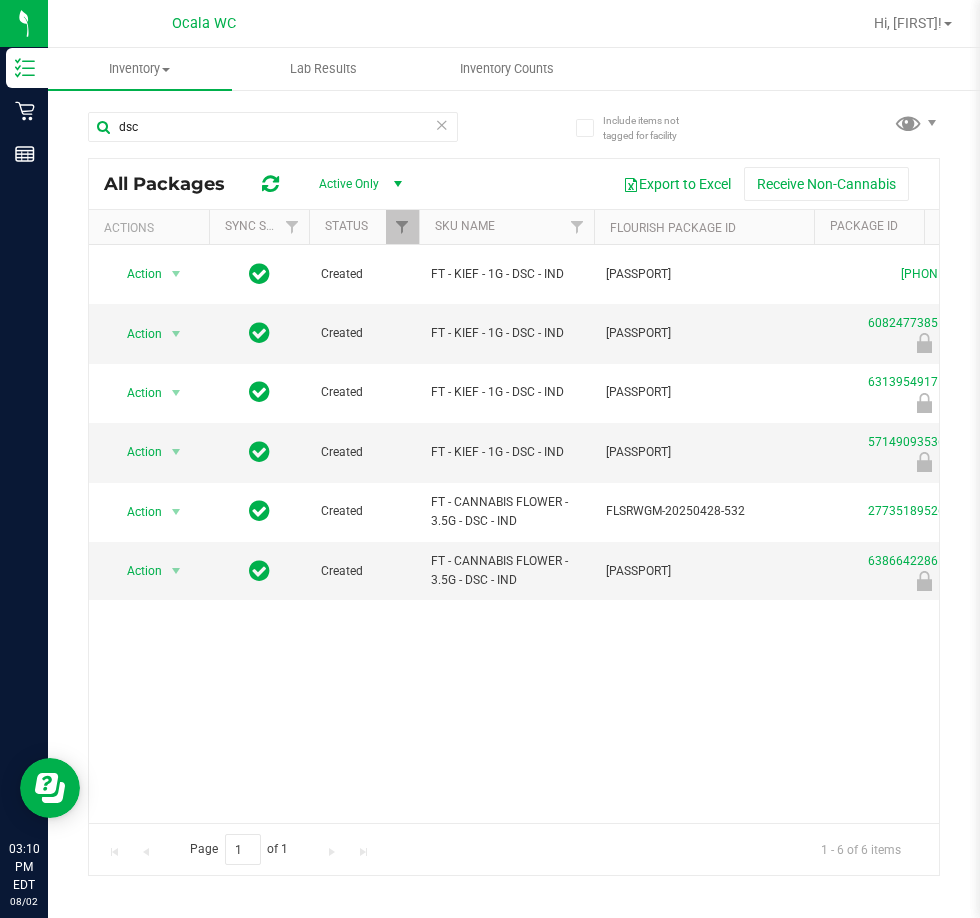 click at bounding box center [442, 124] 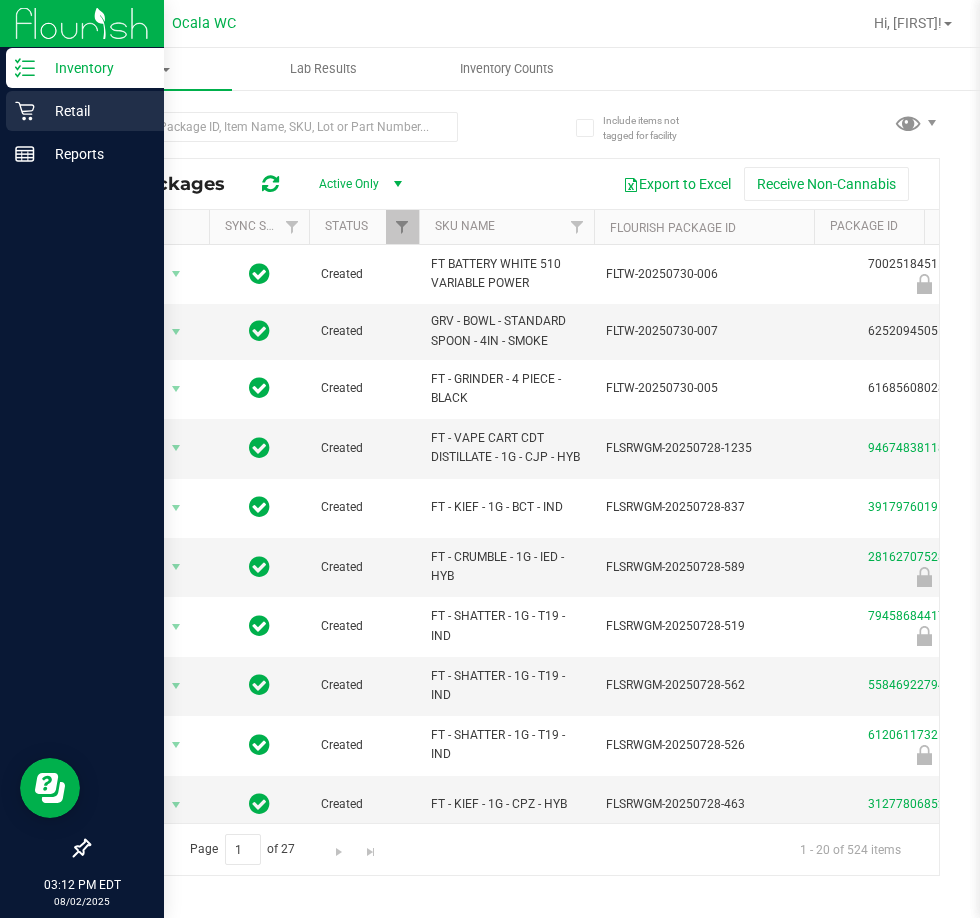 click on "Retail" at bounding box center [95, 111] 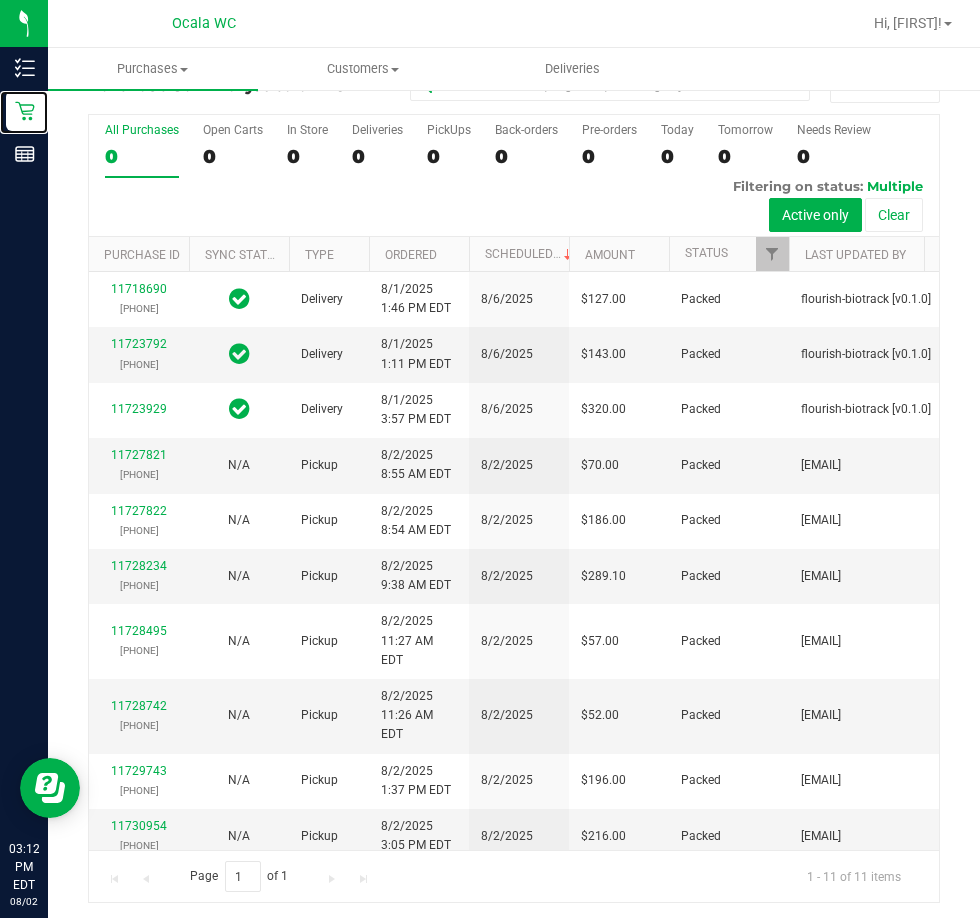 scroll, scrollTop: 44, scrollLeft: 0, axis: vertical 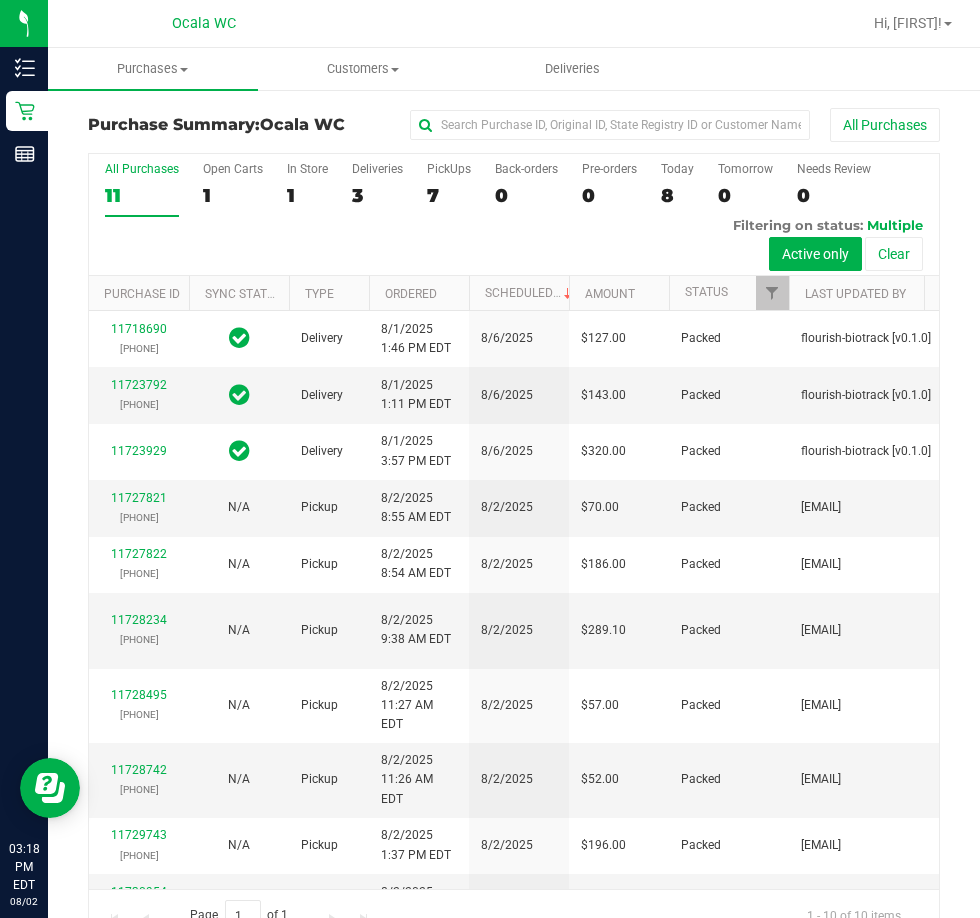 click on "All Purchases
11
Open Carts
1
In Store
1
Deliveries
3
PickUps
7
Back-orders
0
Pre-orders
0
Today
8
Tomorrow
0" at bounding box center [514, 215] 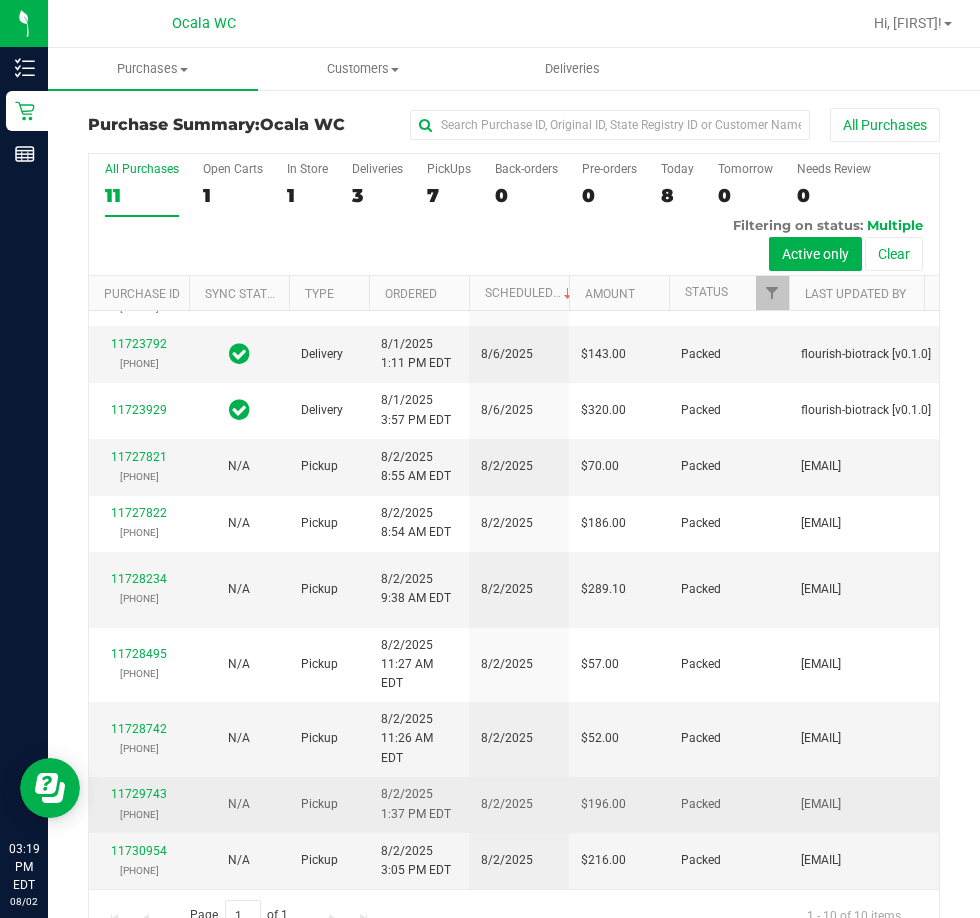 scroll, scrollTop: 278, scrollLeft: 0, axis: vertical 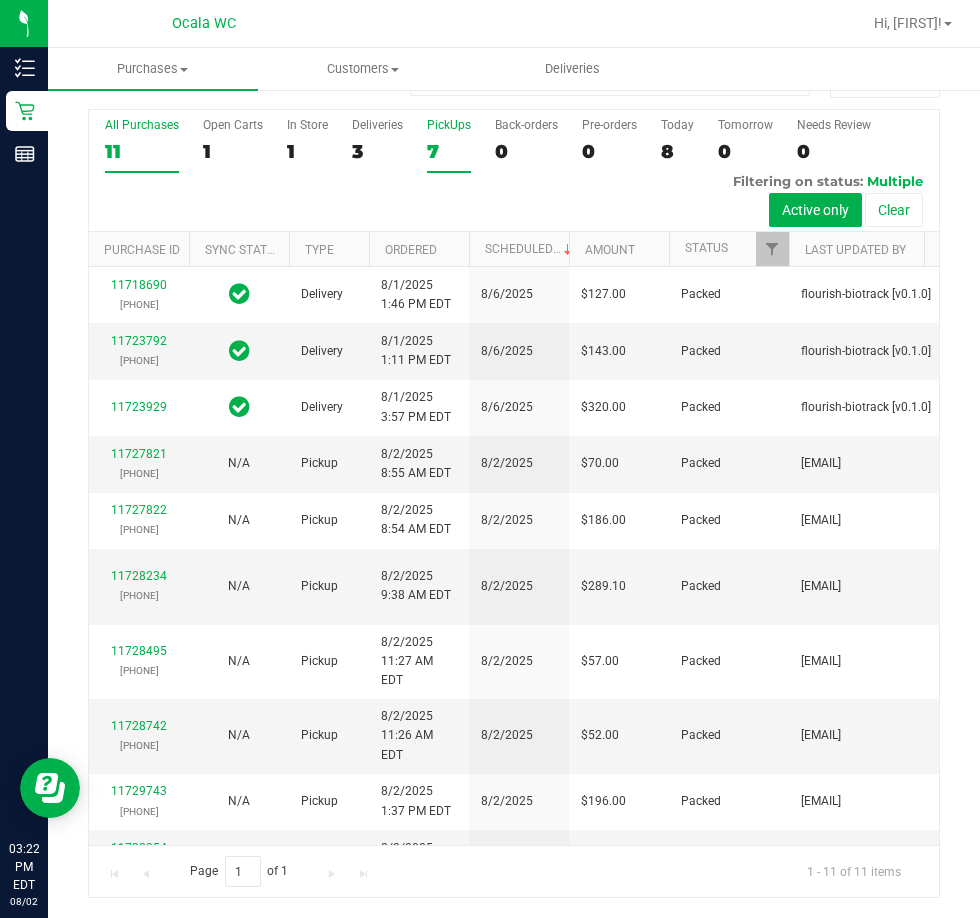 click on "7" at bounding box center (449, 151) 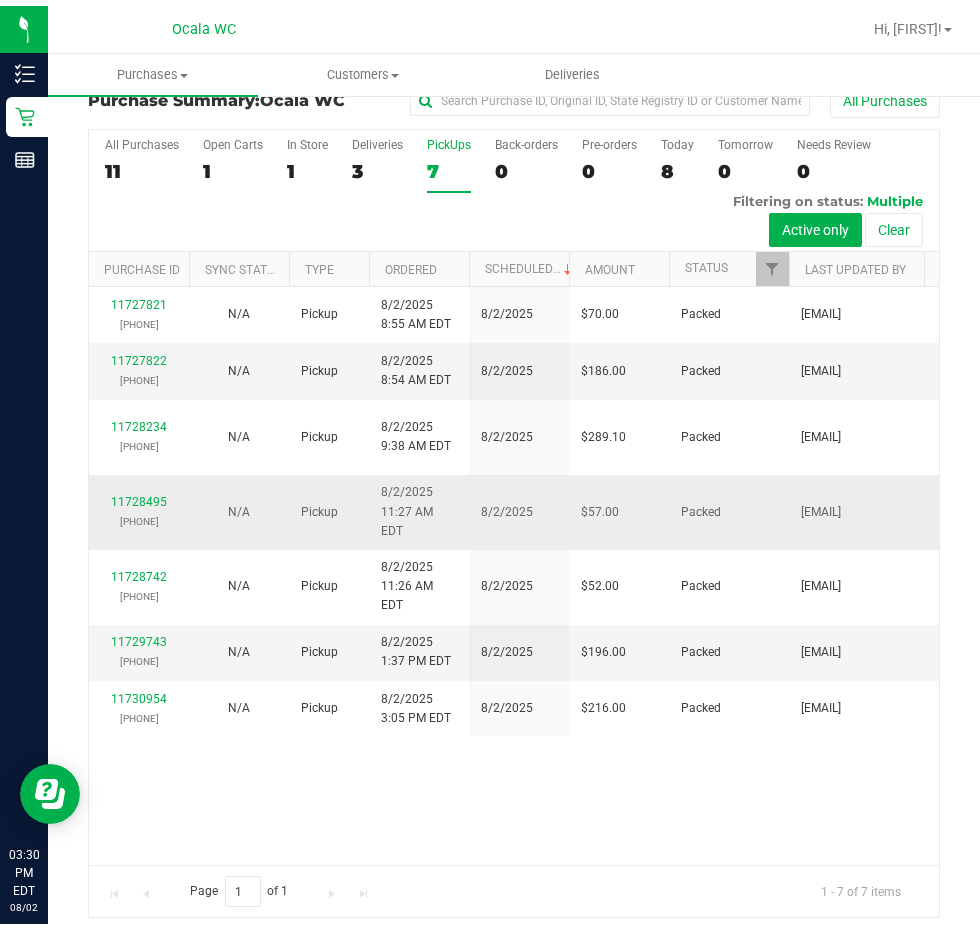 scroll, scrollTop: 44, scrollLeft: 0, axis: vertical 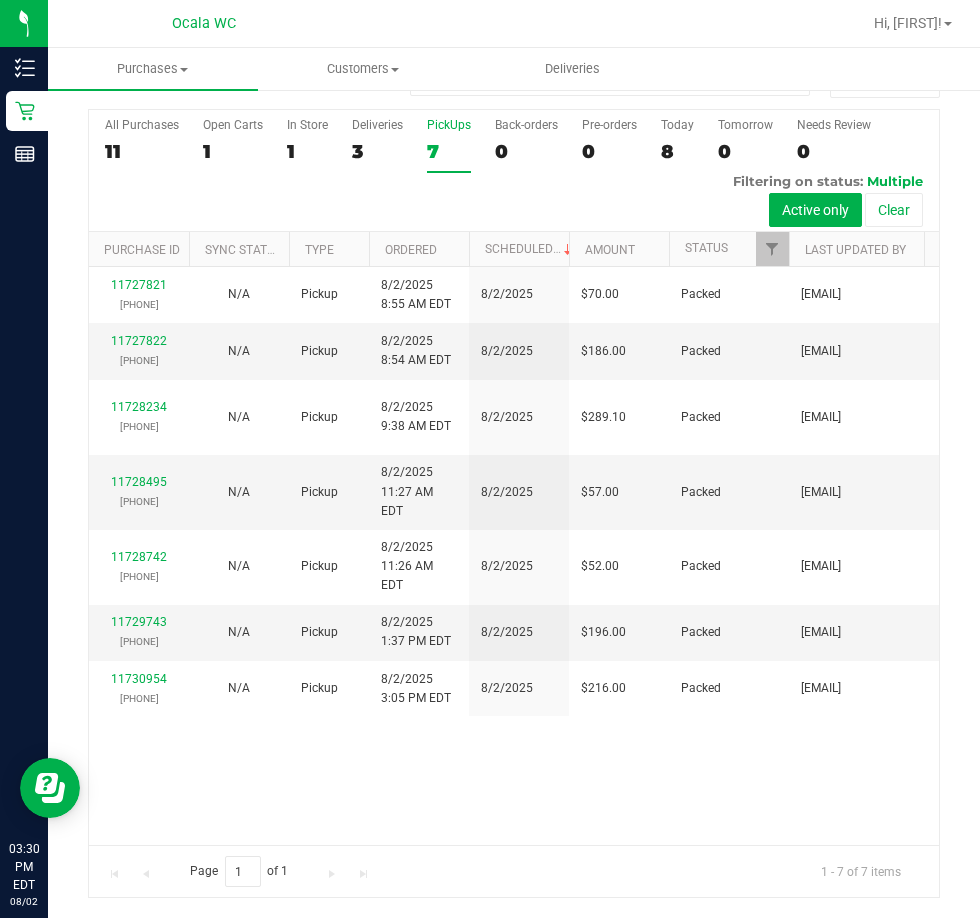 click on "All Purchases
11
Open Carts
1
In Store
1
Deliveries
3
PickUps
7
Back-orders
0
Pre-orders
0
Today
8
Tomorrow
0" at bounding box center (514, 118) 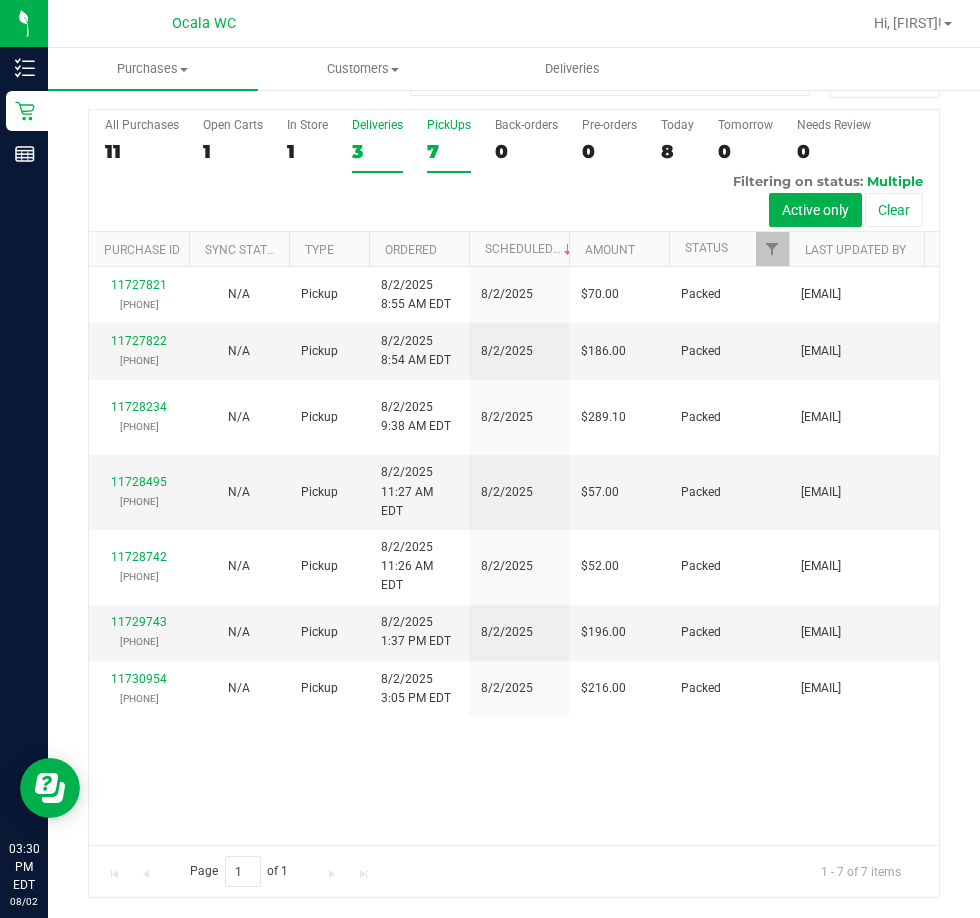 click on "Deliveries" at bounding box center (377, 125) 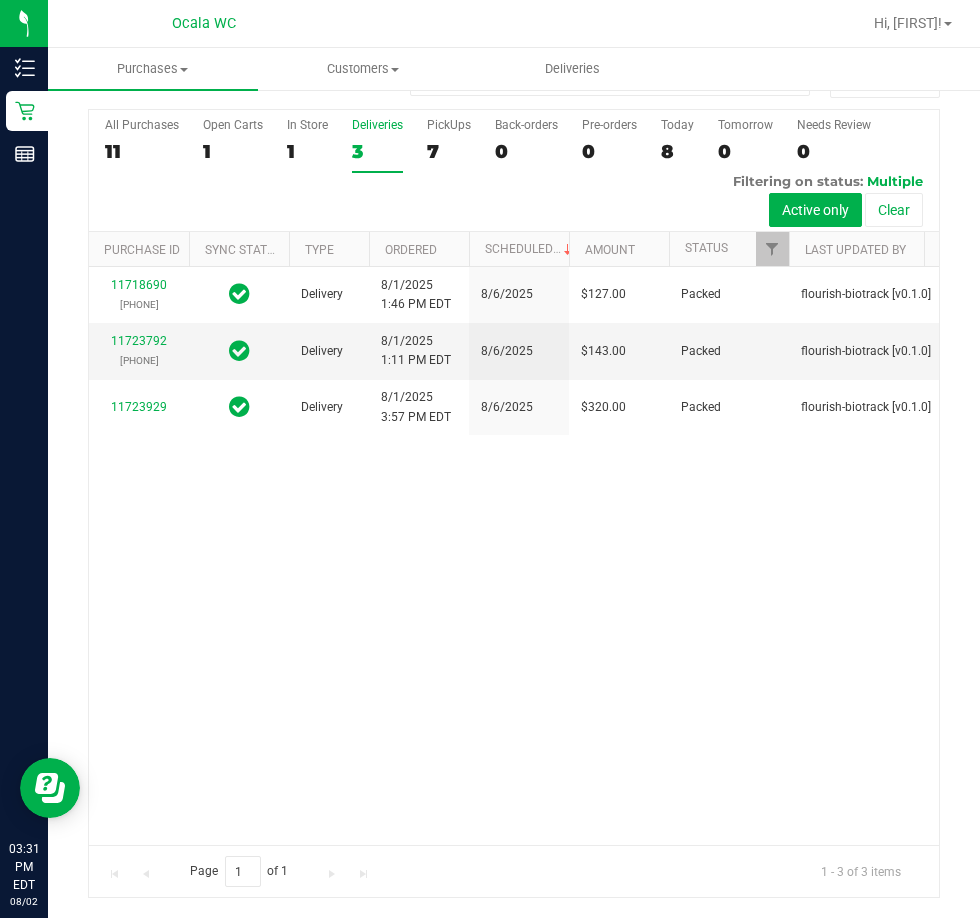 click on "All Purchases
11
Open Carts
1
In Store
1
Deliveries
3
PickUps
7
Back-orders
0
Pre-orders
0
Today
8
Tomorrow
0" at bounding box center (514, 171) 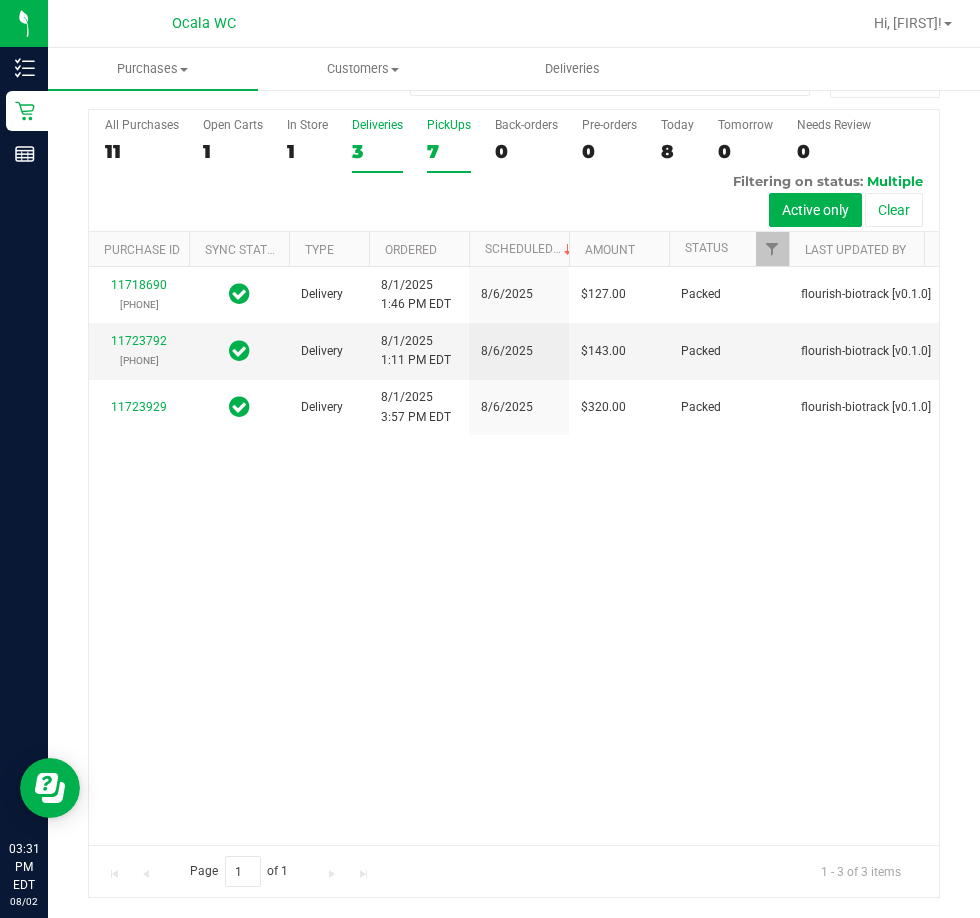 click on "PickUps
7" at bounding box center [449, 145] 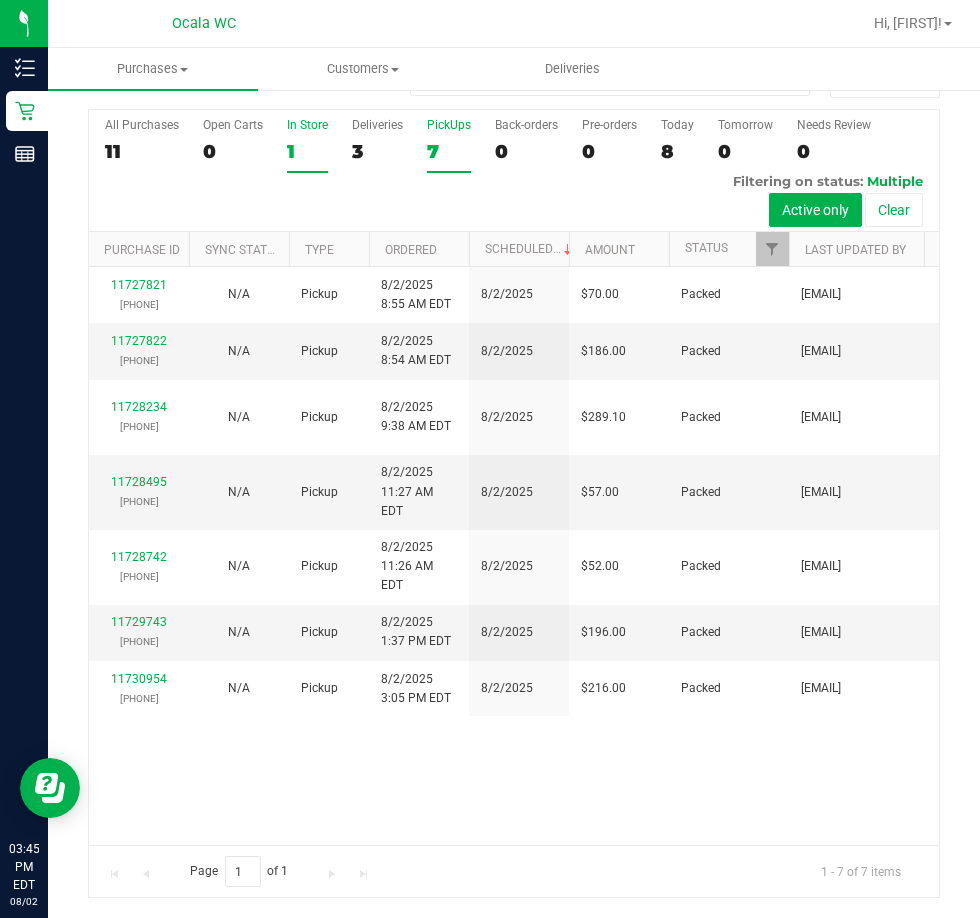 click on "1" at bounding box center [307, 151] 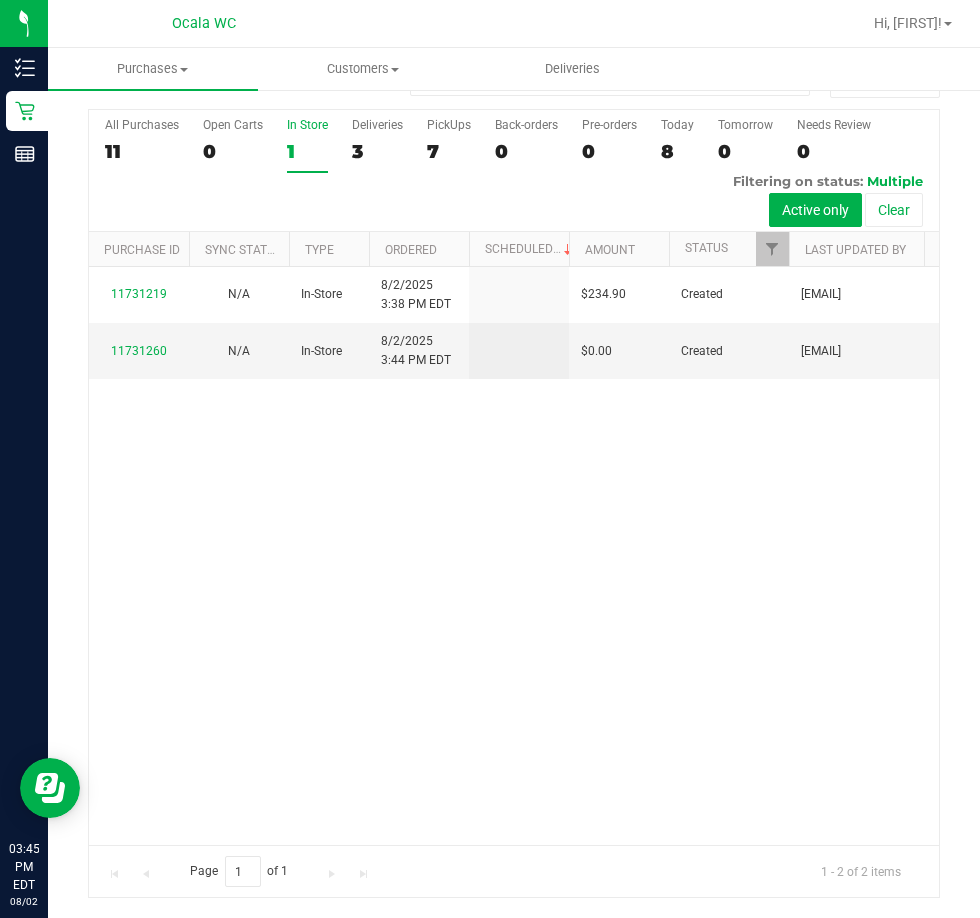 click on "3" at bounding box center (377, 151) 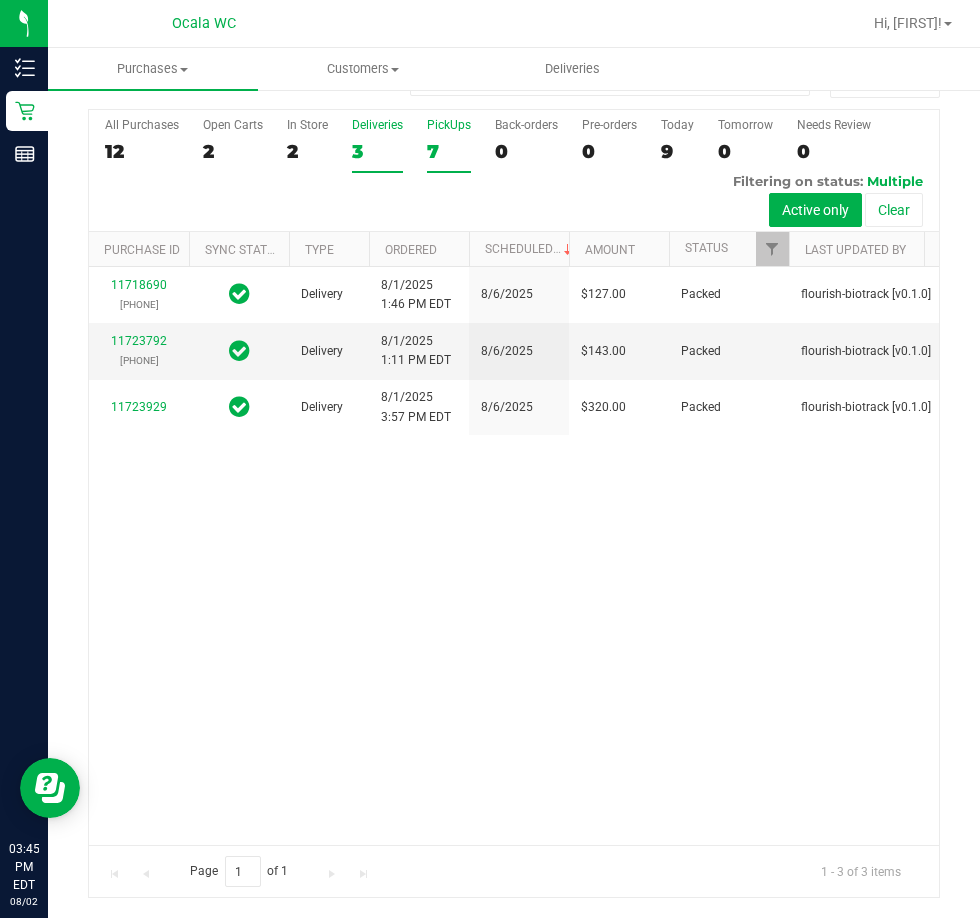 click on "7" at bounding box center [449, 151] 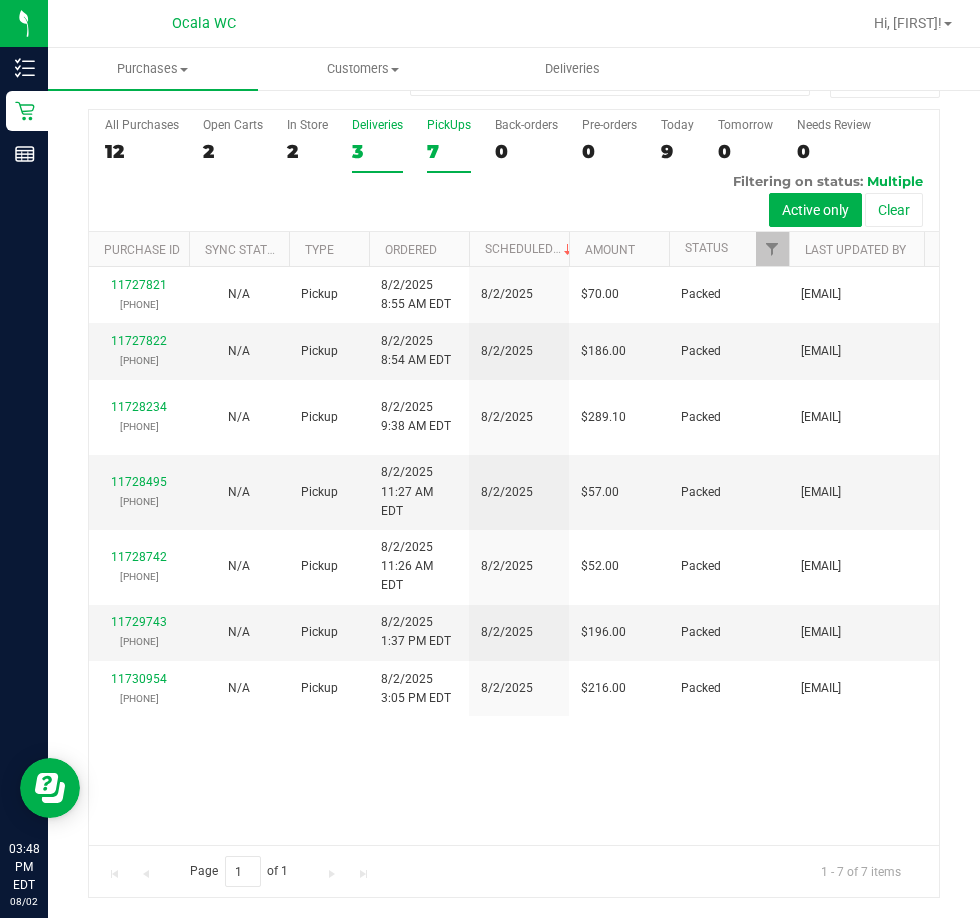 click on "3" at bounding box center (377, 151) 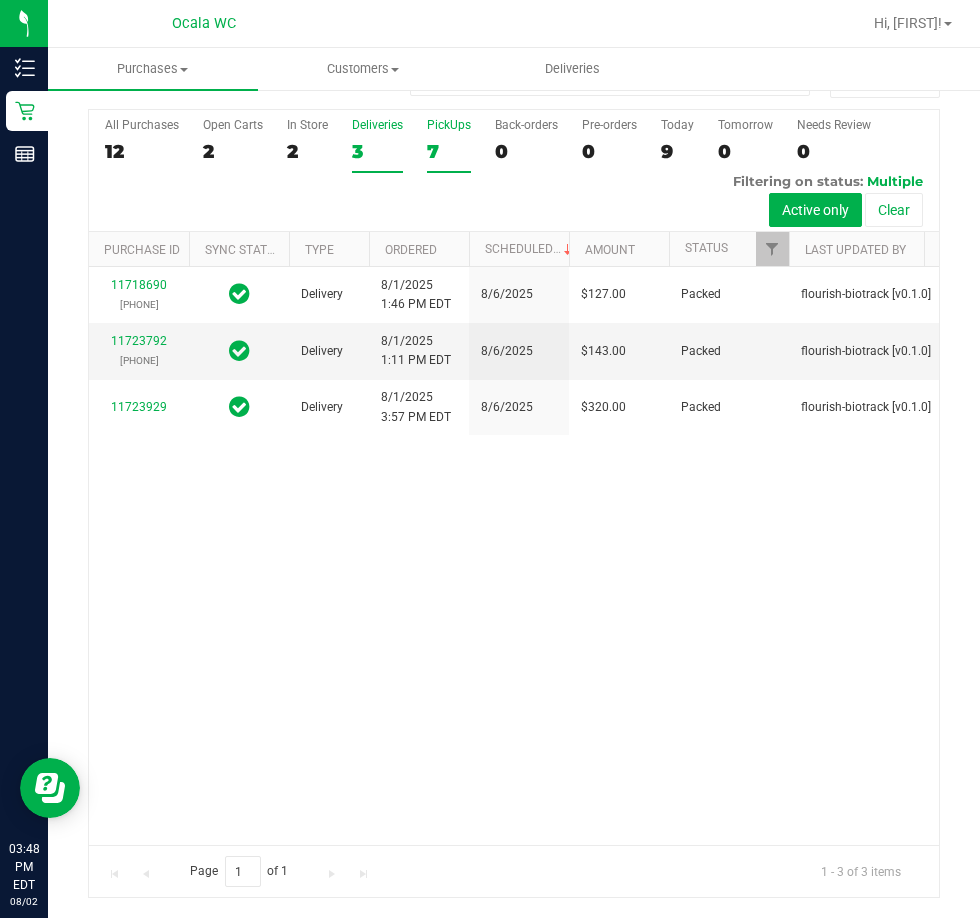 click on "7" at bounding box center (449, 151) 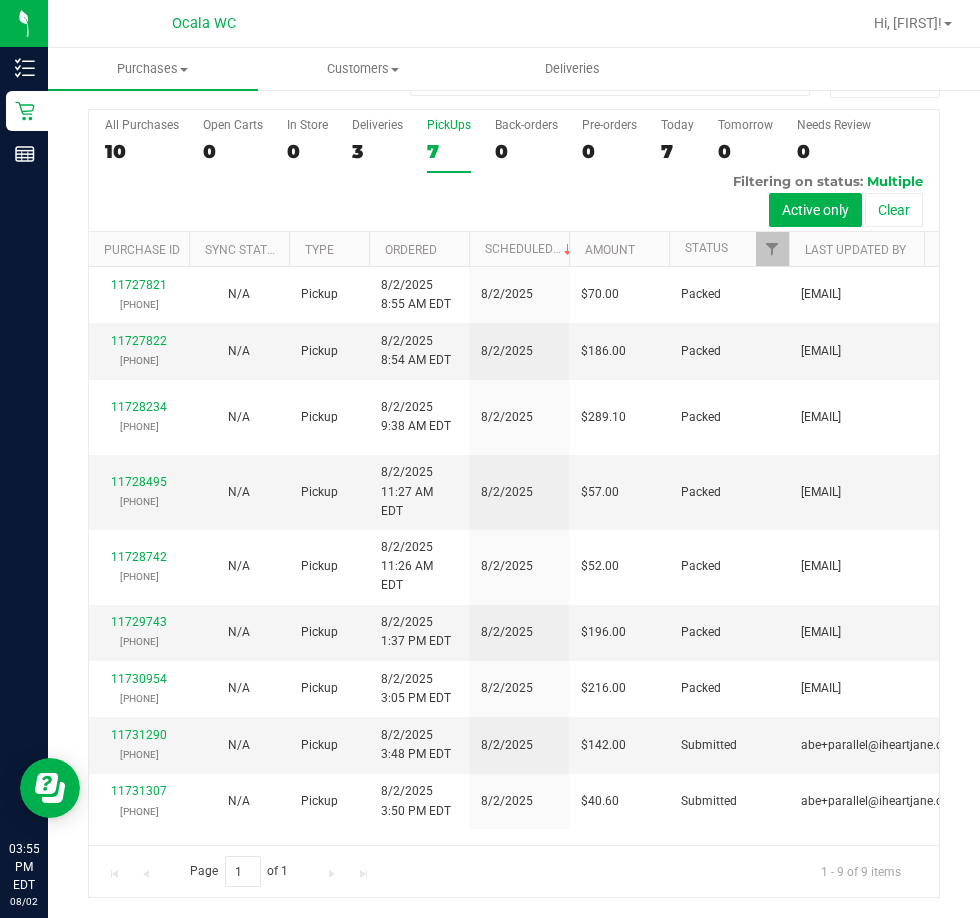 scroll, scrollTop: 40, scrollLeft: 0, axis: vertical 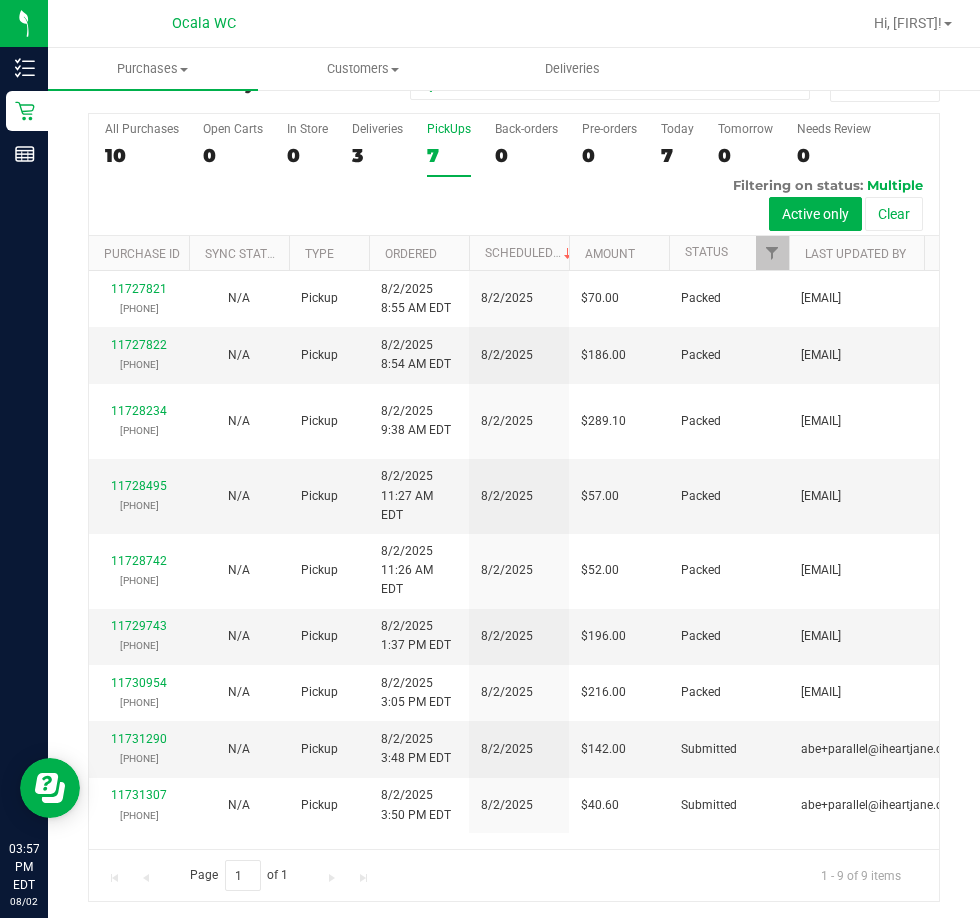click on "Hi, [FIRST]!" at bounding box center (913, 23) 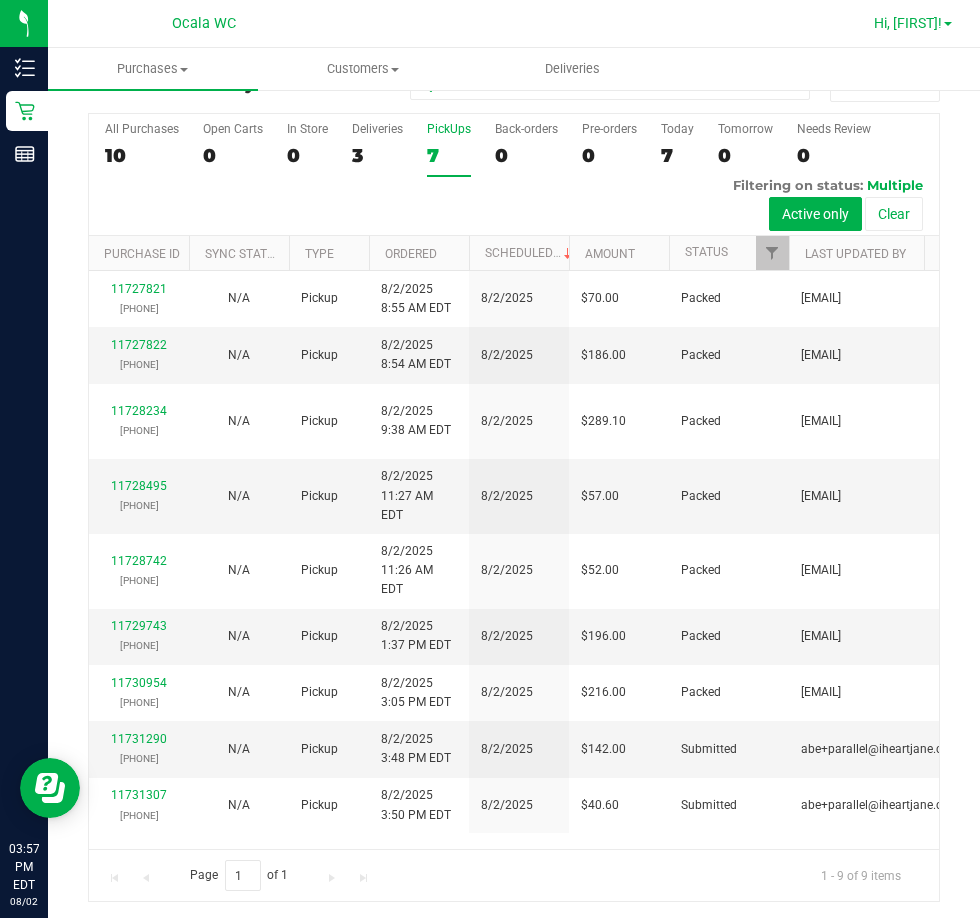 click on "Hi, [FIRST]!" at bounding box center [908, 23] 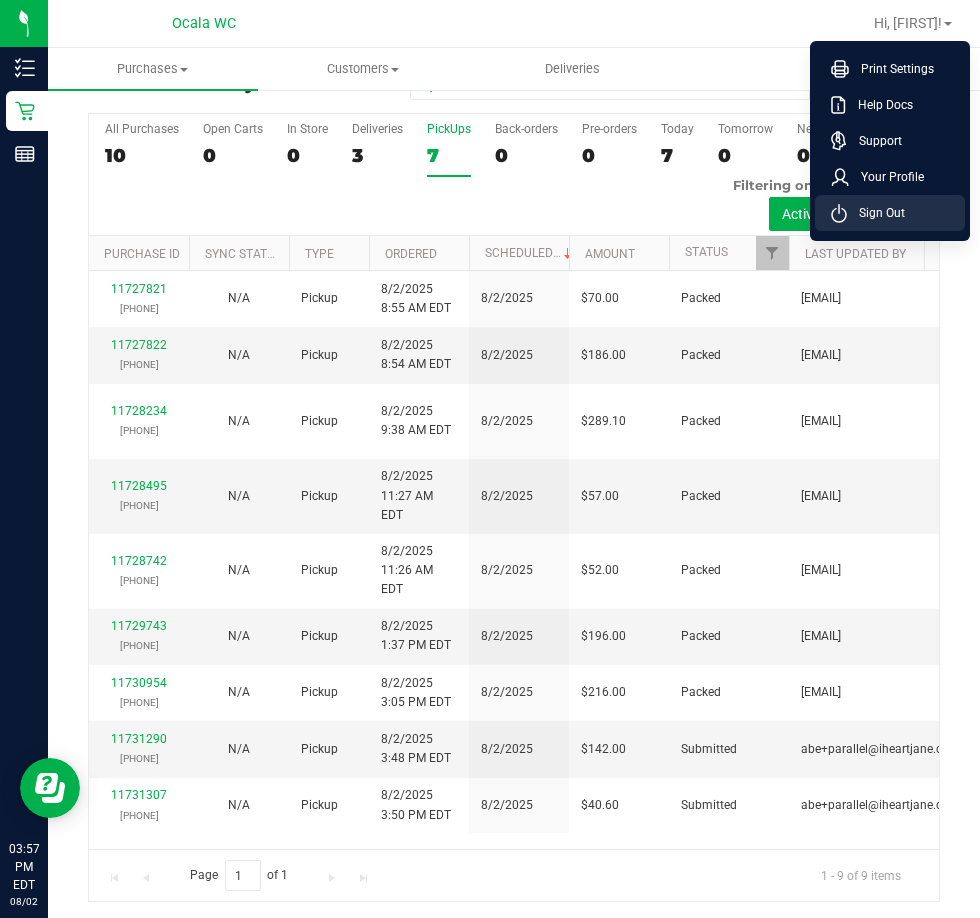 click on "Sign Out" at bounding box center (890, 213) 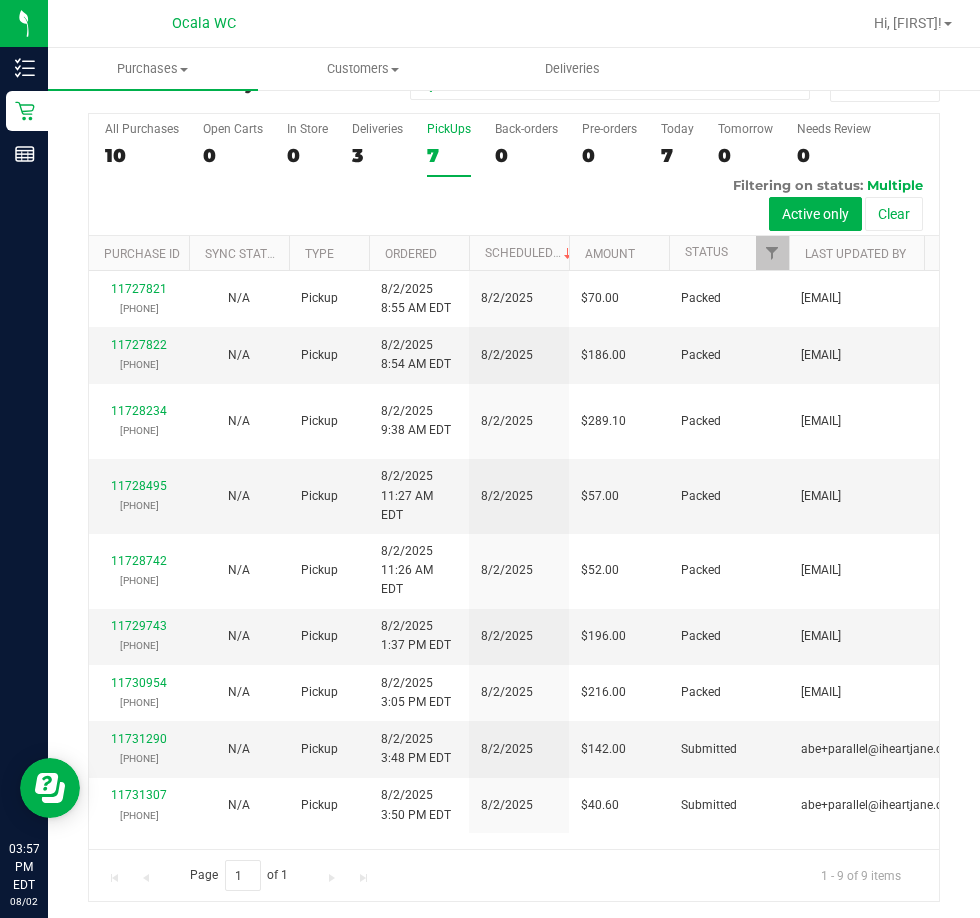 scroll, scrollTop: 0, scrollLeft: 0, axis: both 